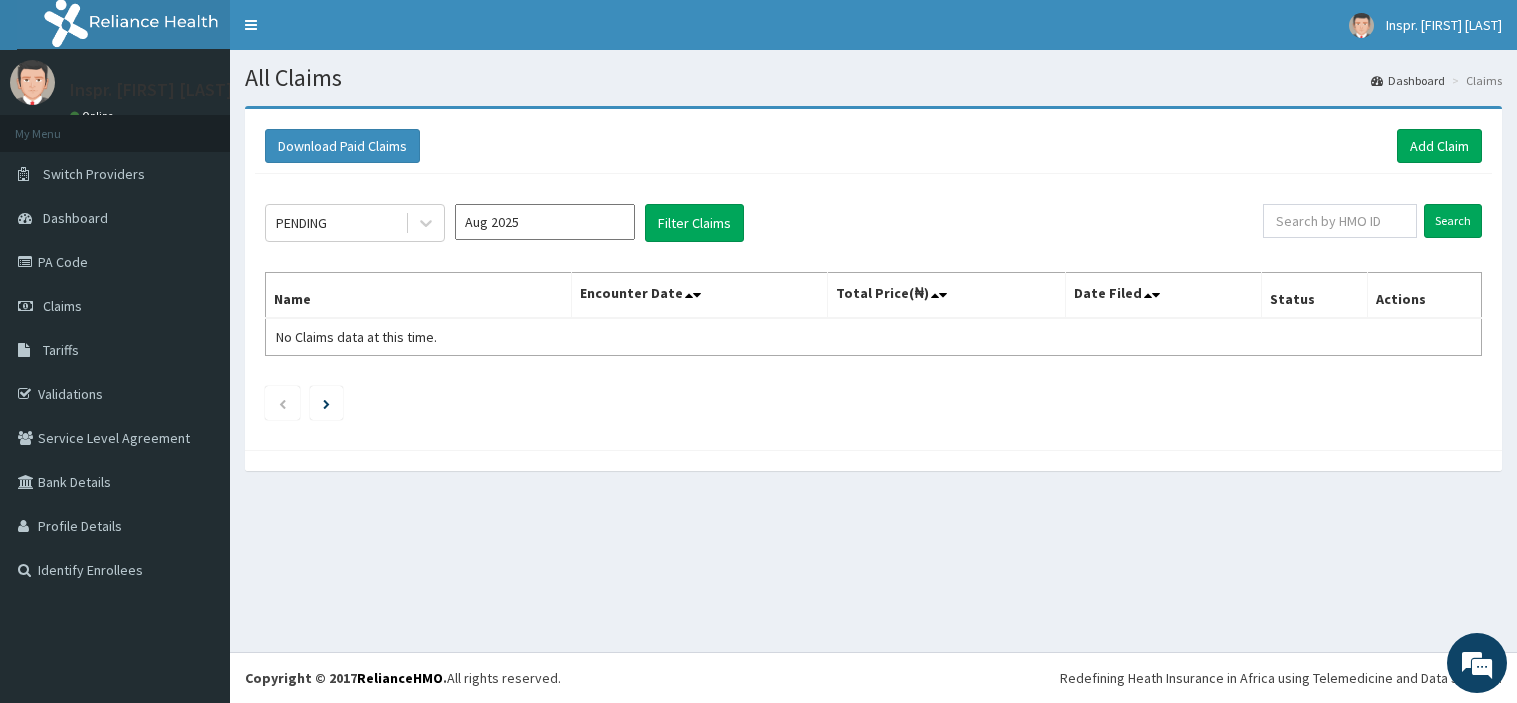 click on "Add Claim" at bounding box center [1439, 146] 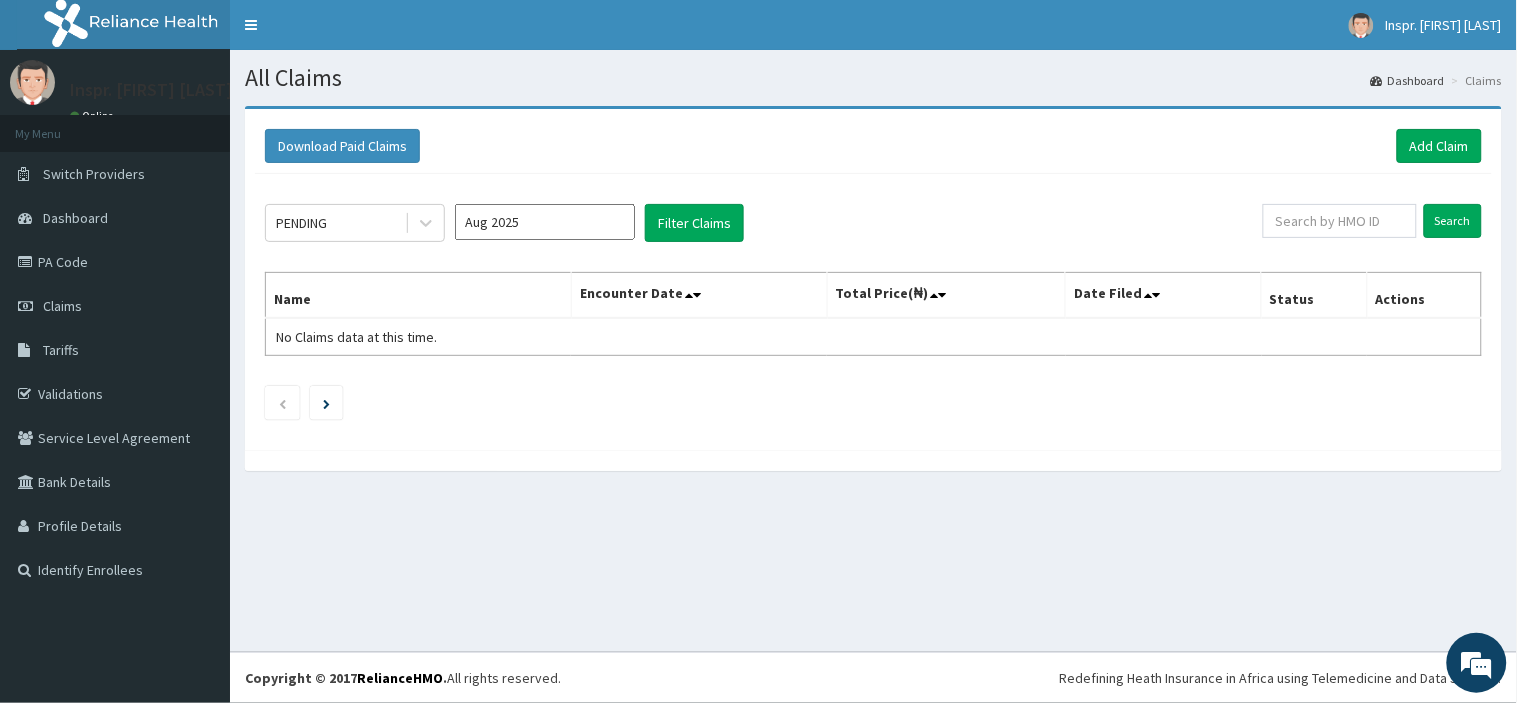 scroll, scrollTop: 0, scrollLeft: 0, axis: both 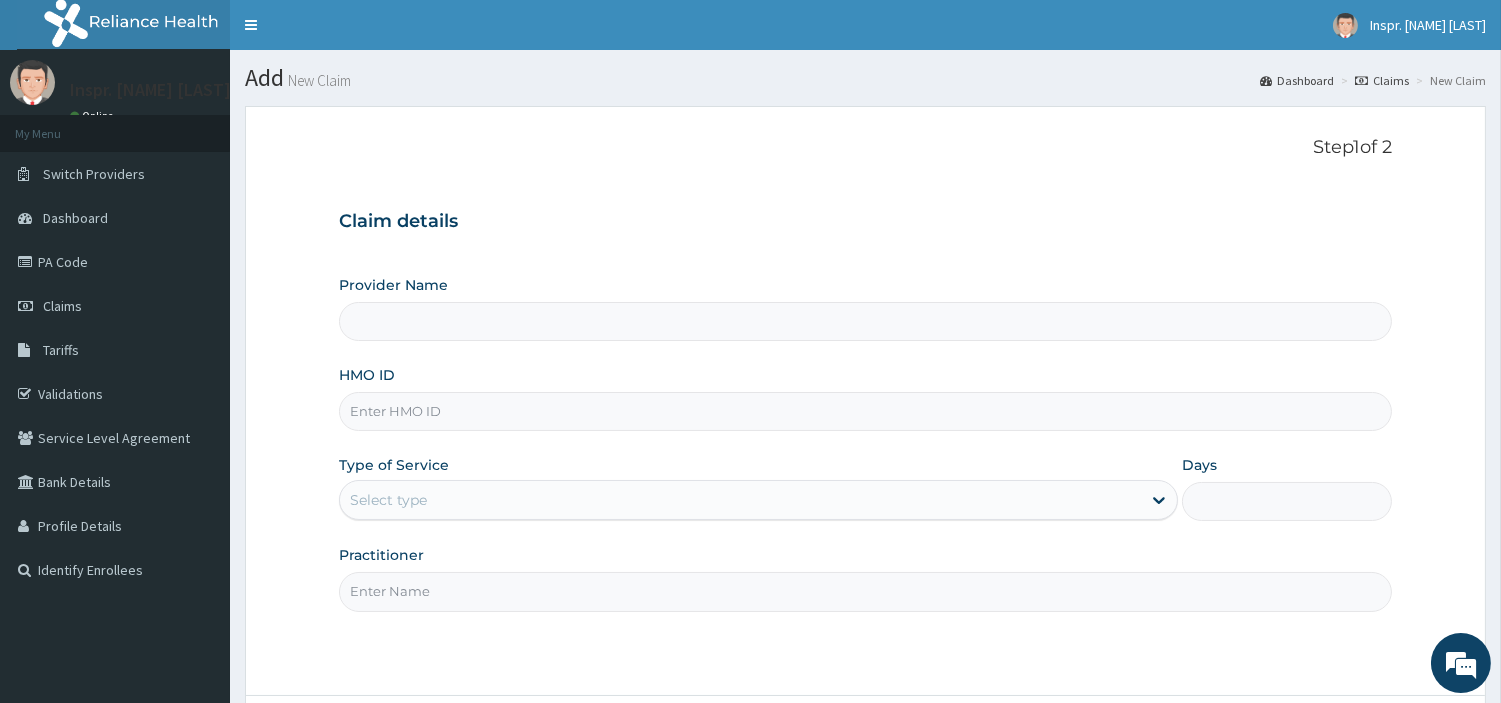 type on "Police Cottage Hospital" 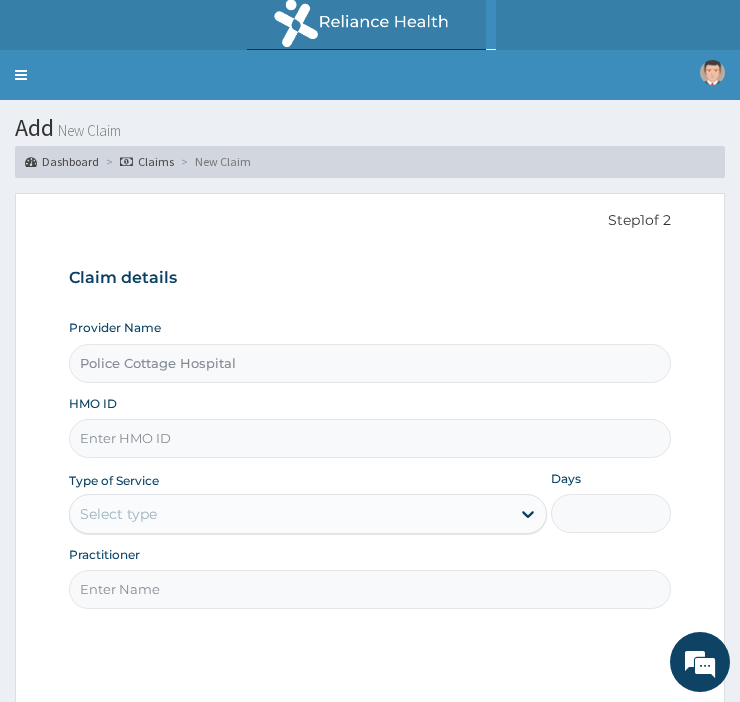 scroll, scrollTop: 0, scrollLeft: 0, axis: both 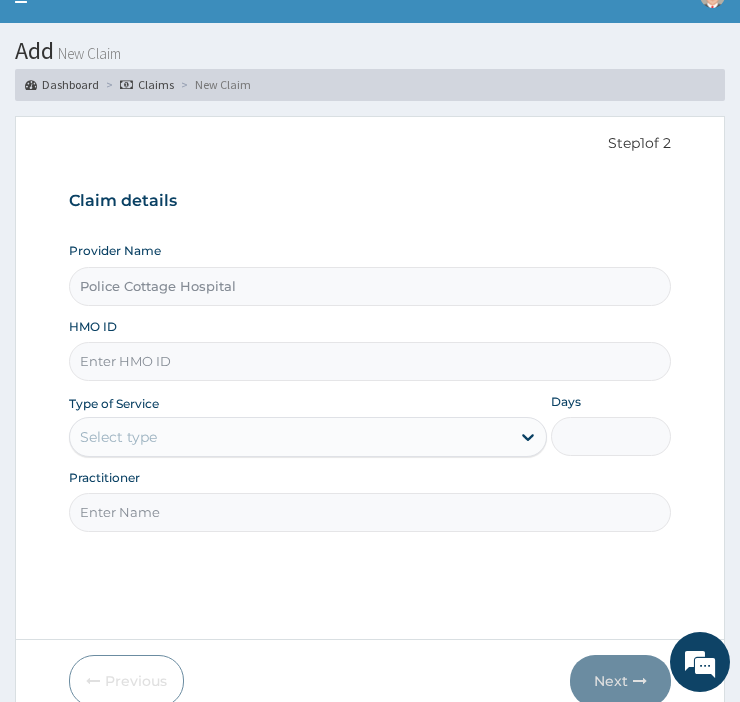 click on "HMO ID" at bounding box center [370, 361] 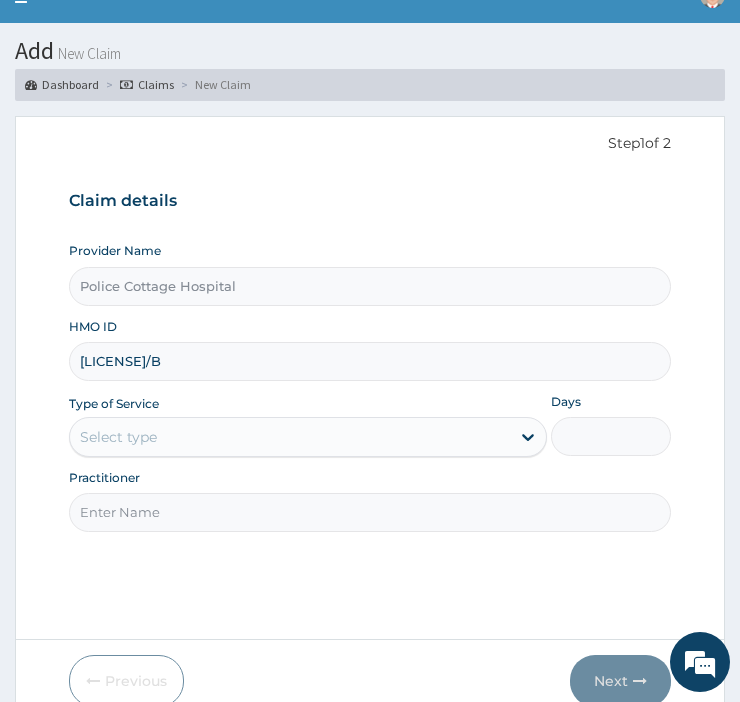 type on "EKI/10057/B" 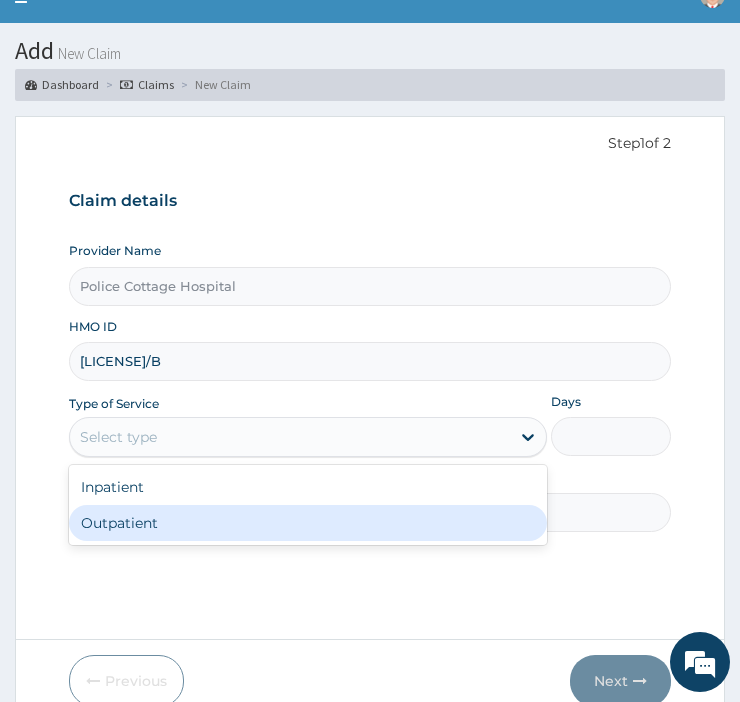 click on "Outpatient" at bounding box center (308, 523) 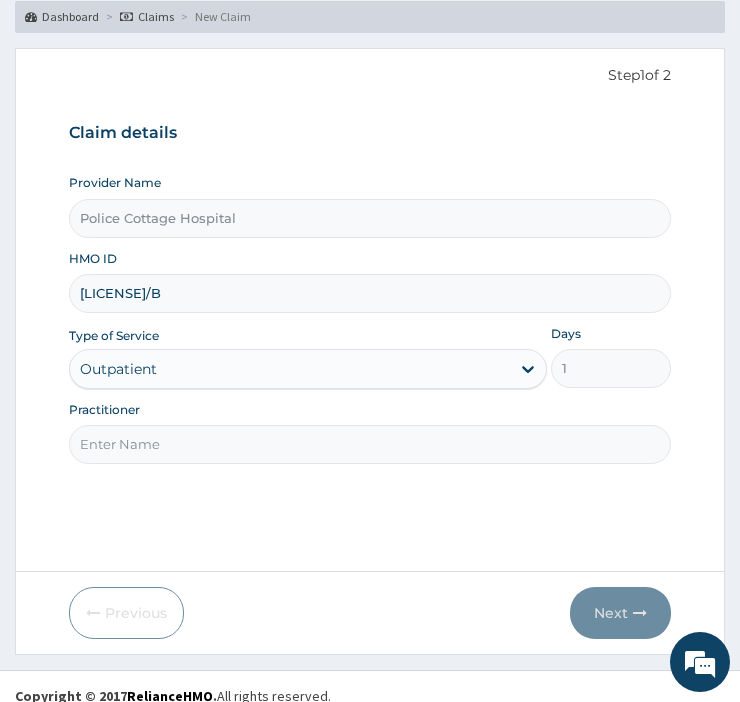 scroll, scrollTop: 164, scrollLeft: 0, axis: vertical 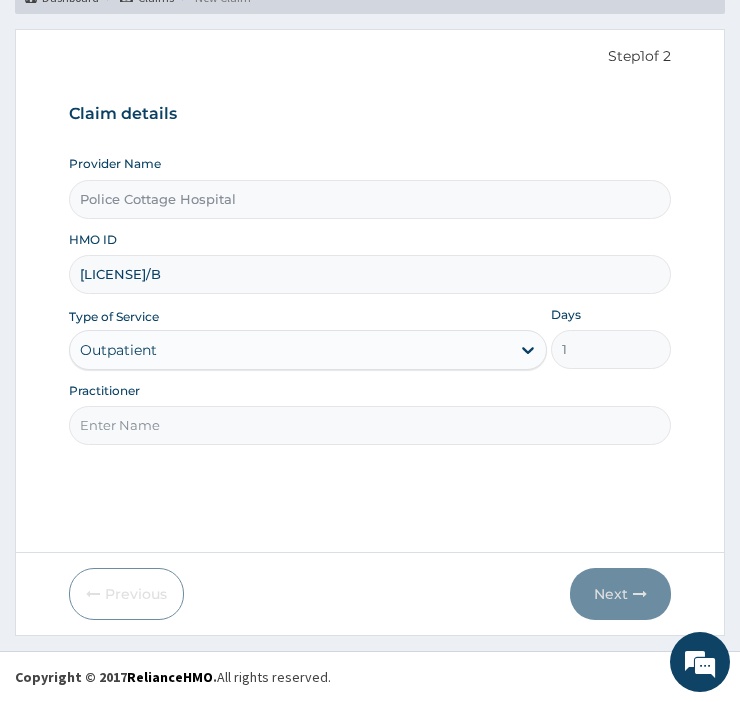 click on "Practitioner" at bounding box center [370, 425] 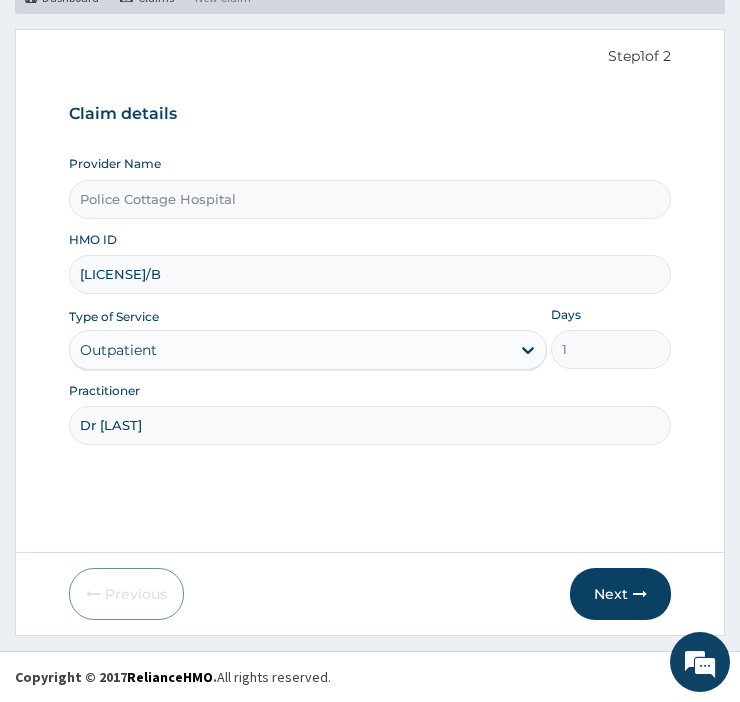 click on "Dr Gabriel" at bounding box center (370, 425) 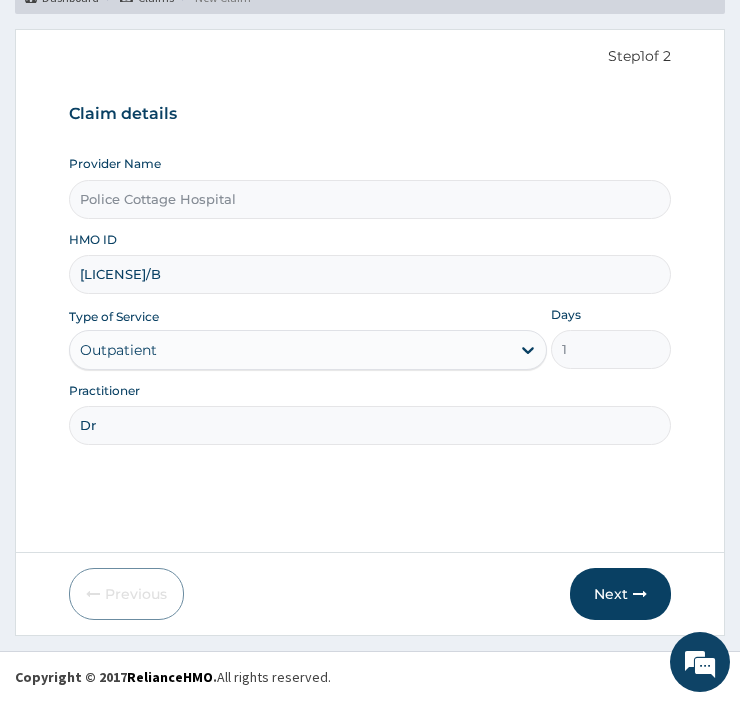 type on "D" 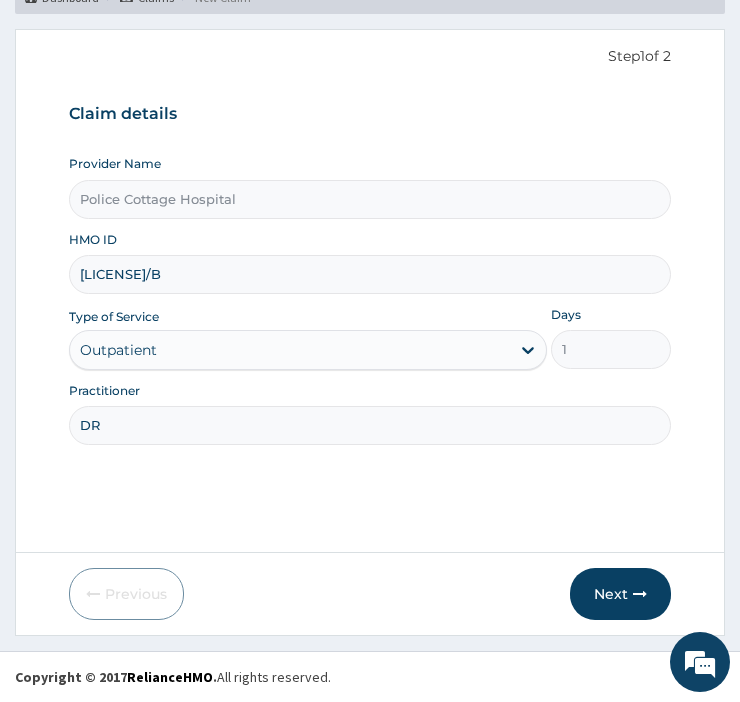 type on "DR OGUNGBIRE" 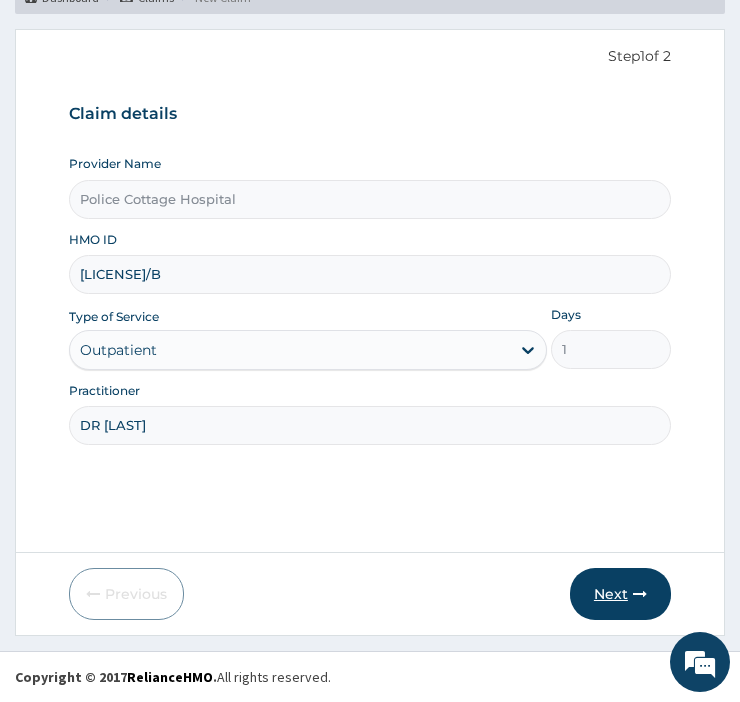 click on "Next" at bounding box center (620, 594) 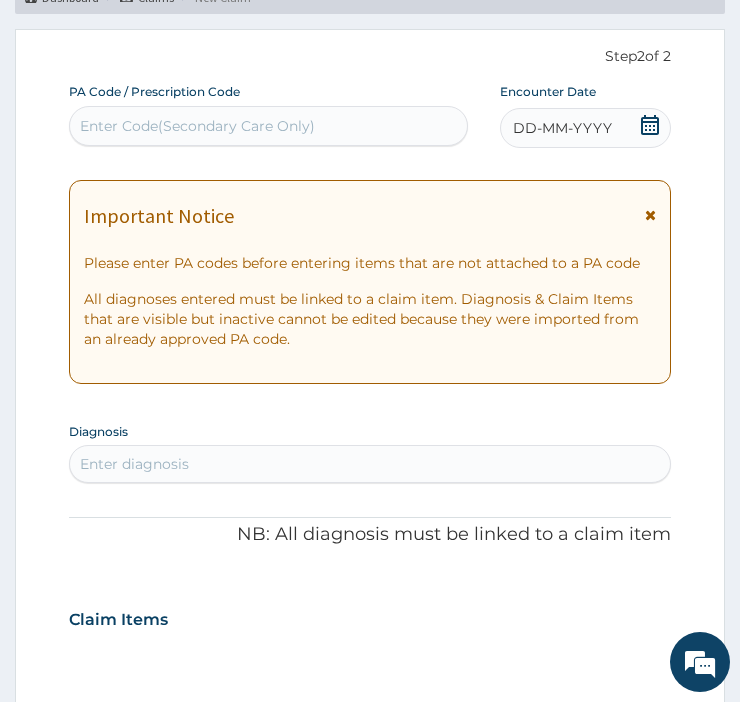 click at bounding box center (650, 215) 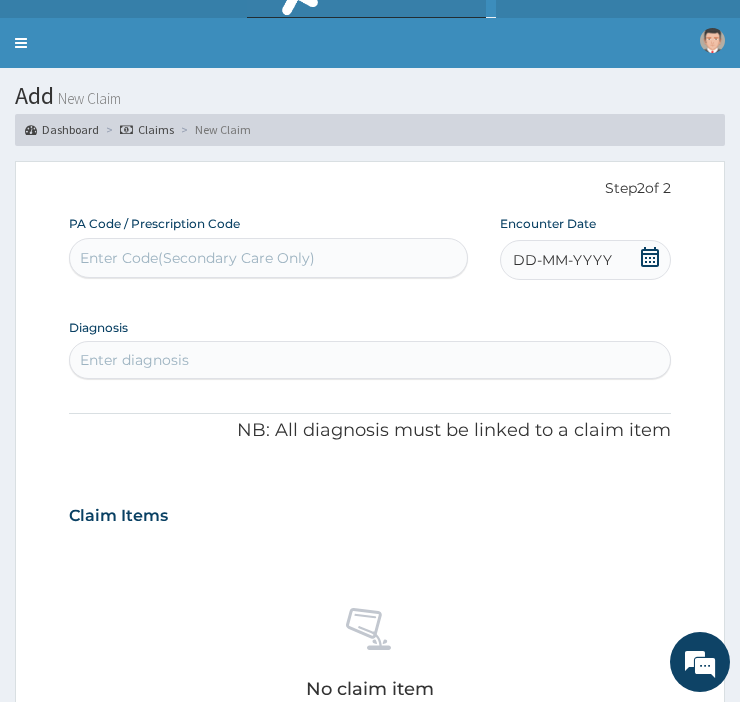 scroll, scrollTop: 0, scrollLeft: 0, axis: both 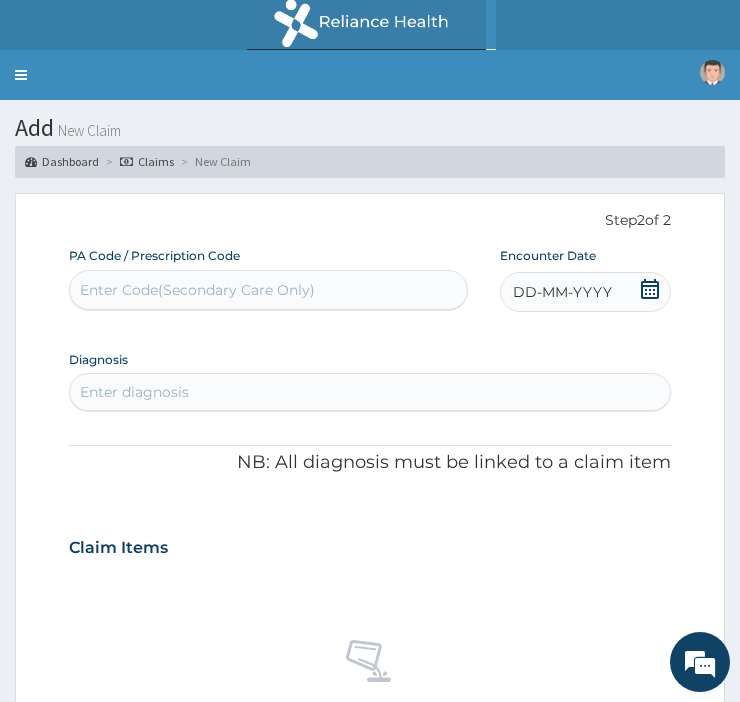 click 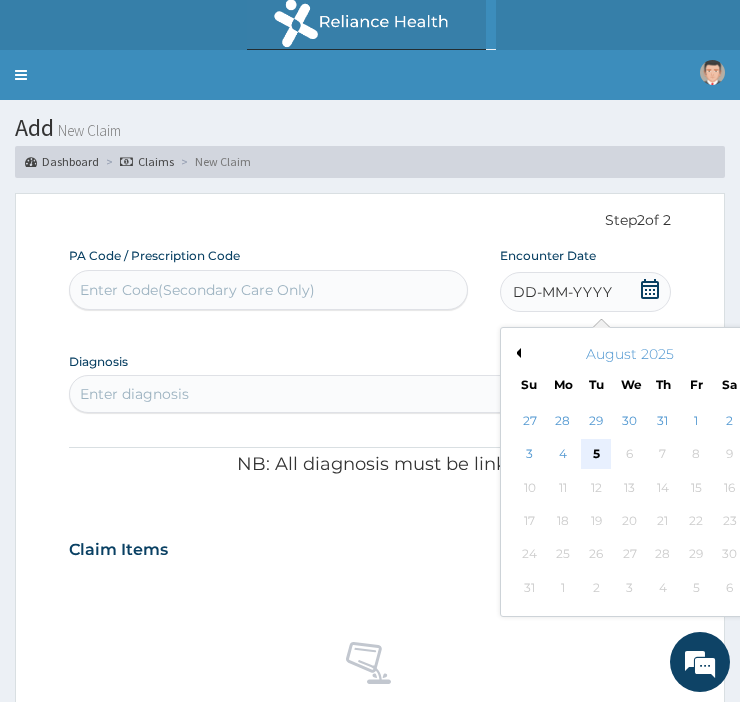 click on "5" at bounding box center [596, 455] 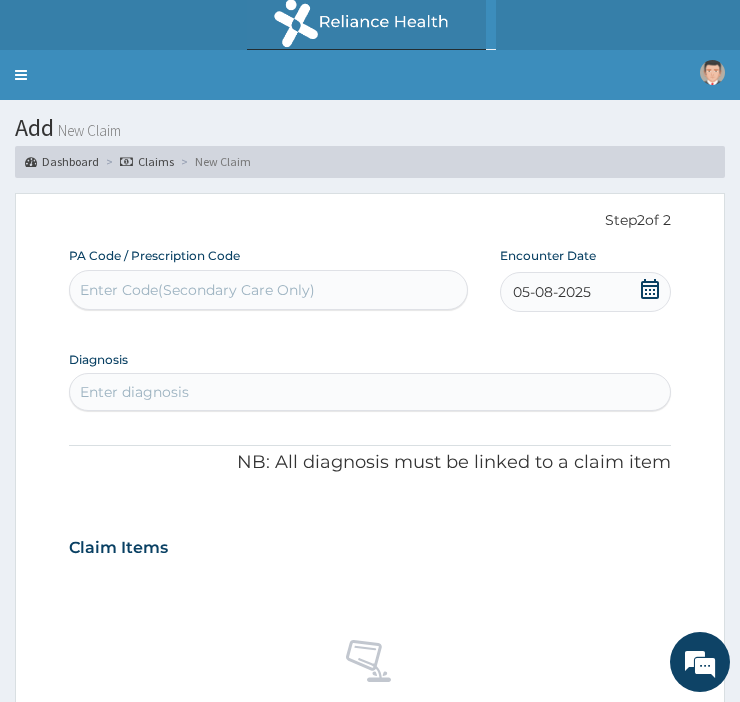 click on "Enter Code(Secondary Care Only)" at bounding box center [197, 290] 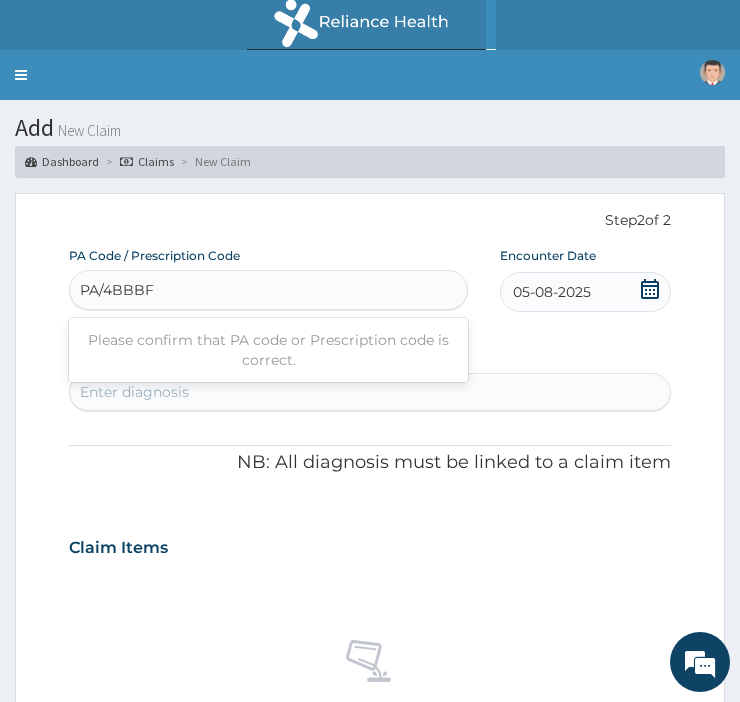 type on "[LICENSE_PLATE]" 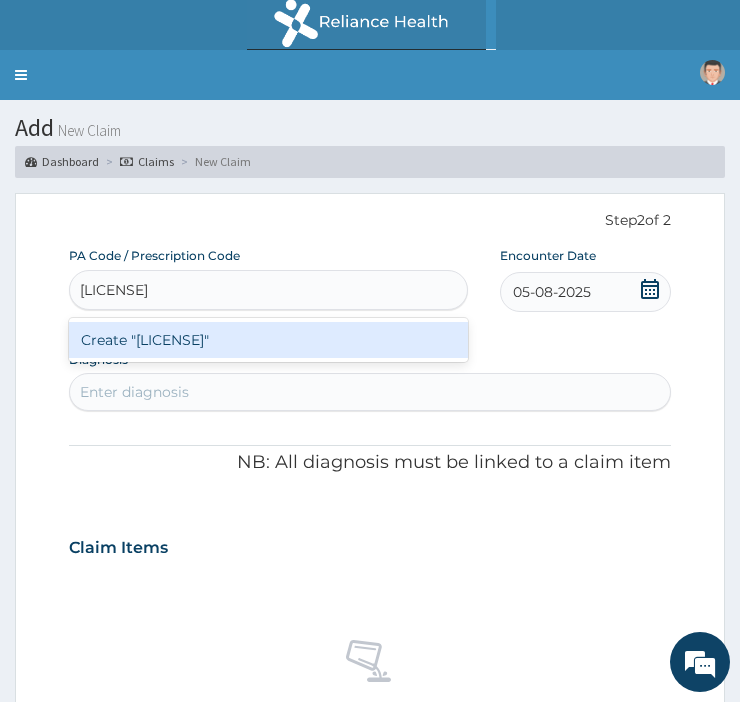 click on "Create "[LICENSE_PLATE]"" at bounding box center (268, 340) 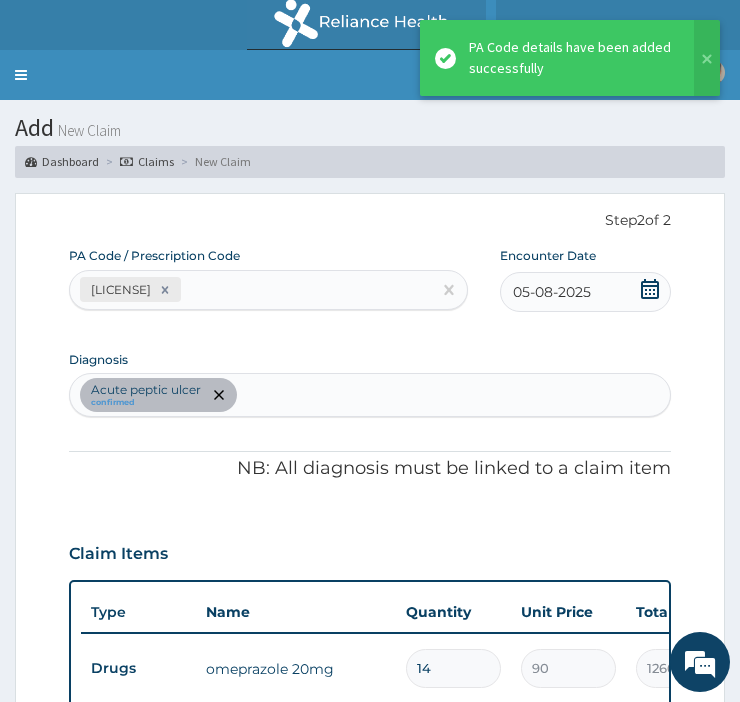 scroll, scrollTop: 455, scrollLeft: 0, axis: vertical 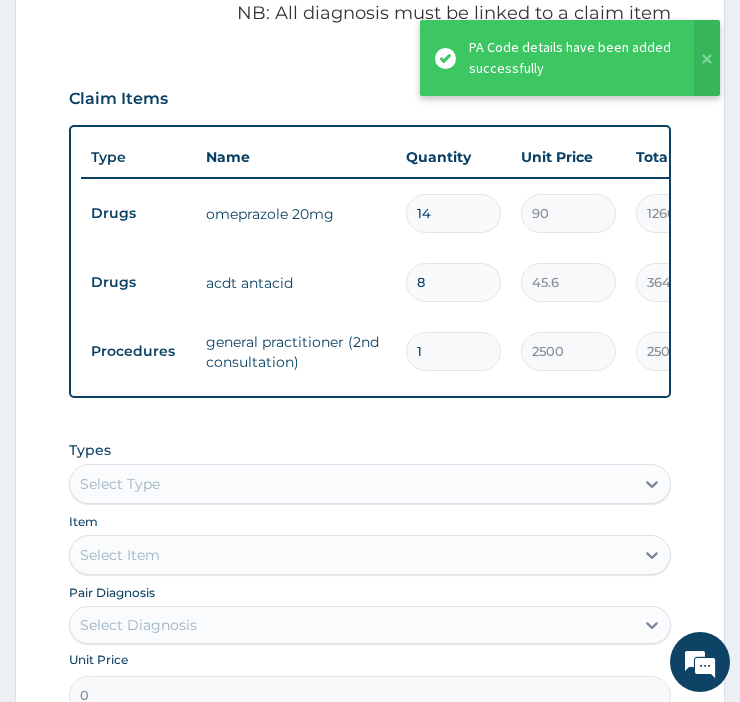 click on "Select Type" at bounding box center [352, 484] 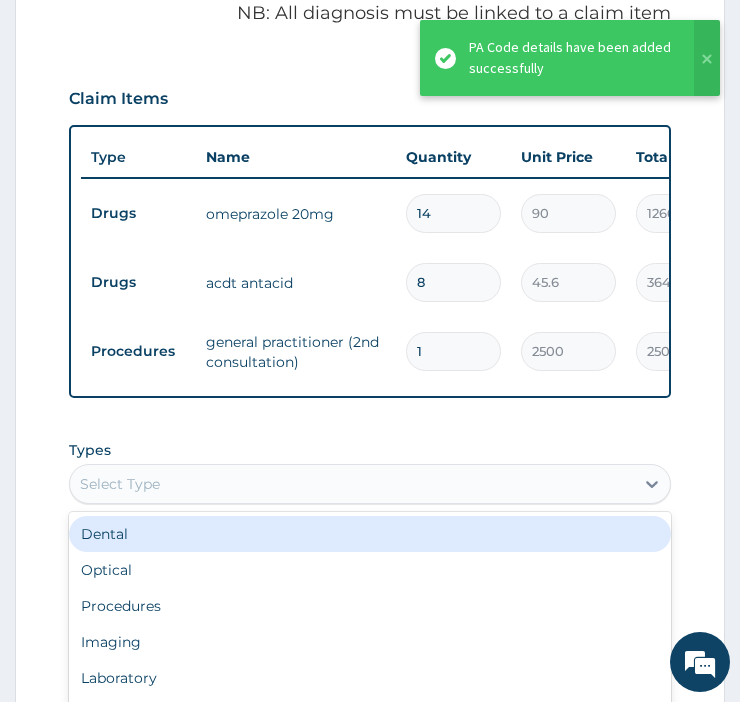scroll, scrollTop: 67, scrollLeft: 0, axis: vertical 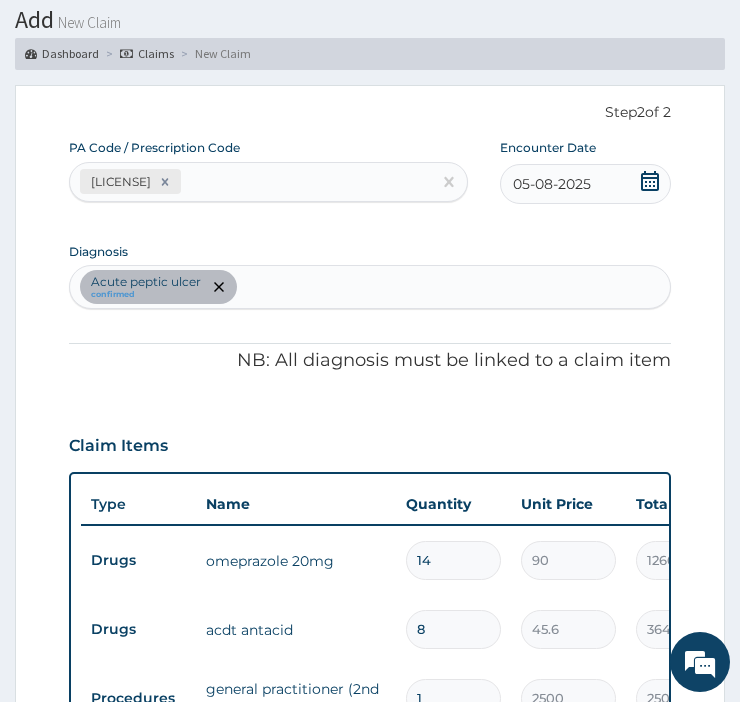 click on "Acute peptic ulcer confirmed" at bounding box center (370, 287) 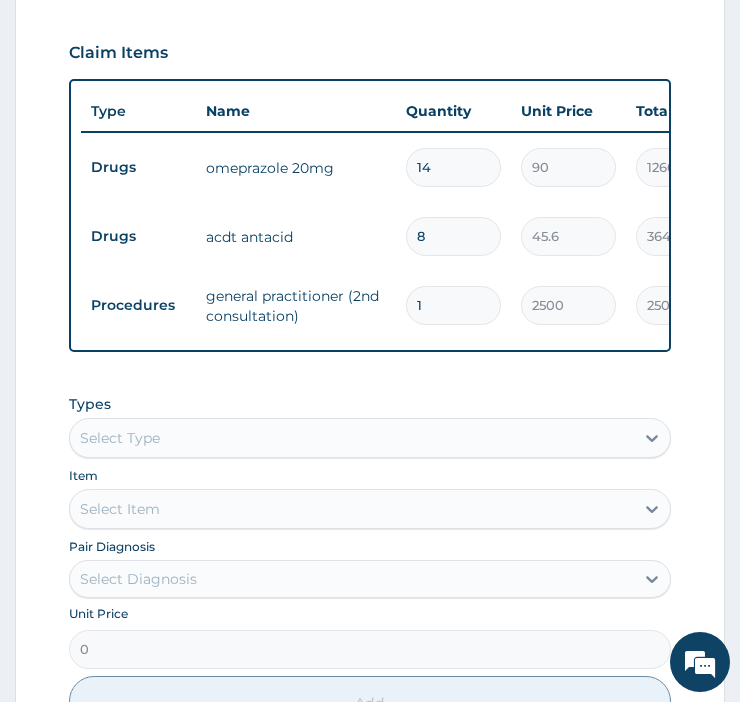 scroll, scrollTop: 508, scrollLeft: 0, axis: vertical 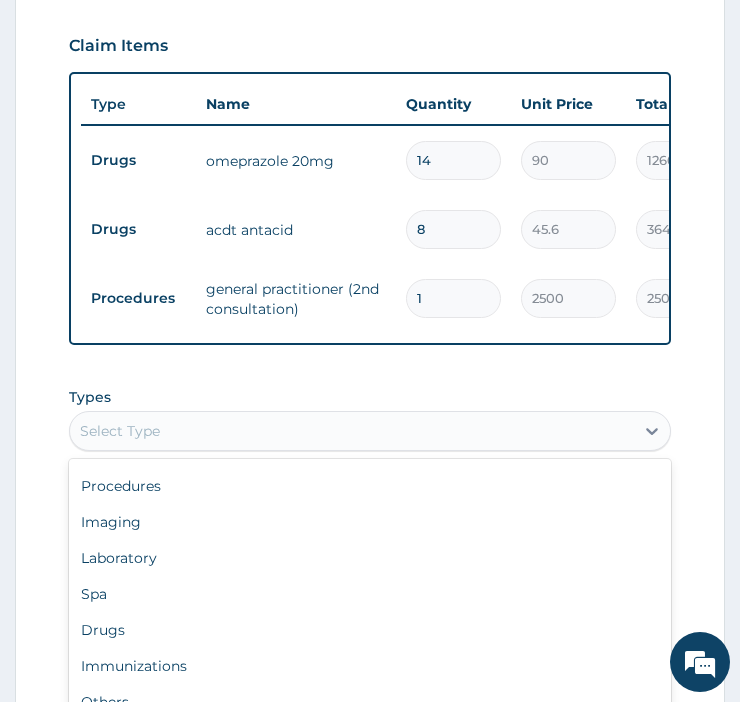 click on "Drugs" at bounding box center [370, 630] 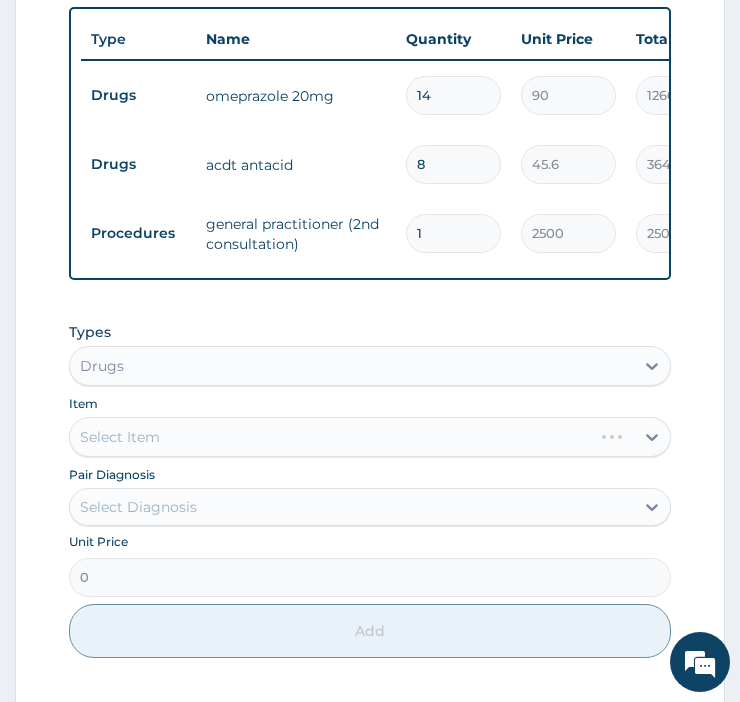 scroll, scrollTop: 580, scrollLeft: 0, axis: vertical 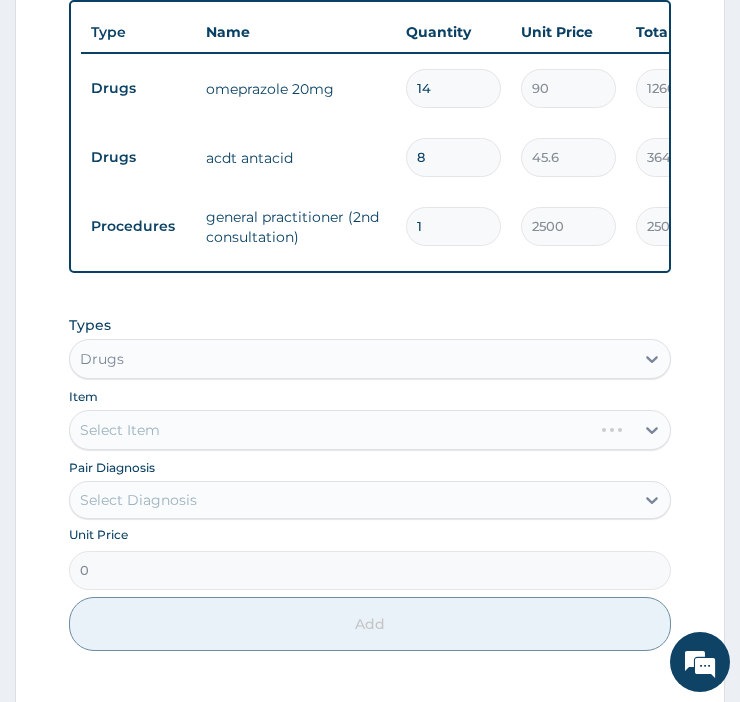 click on "Select Item" at bounding box center (370, 430) 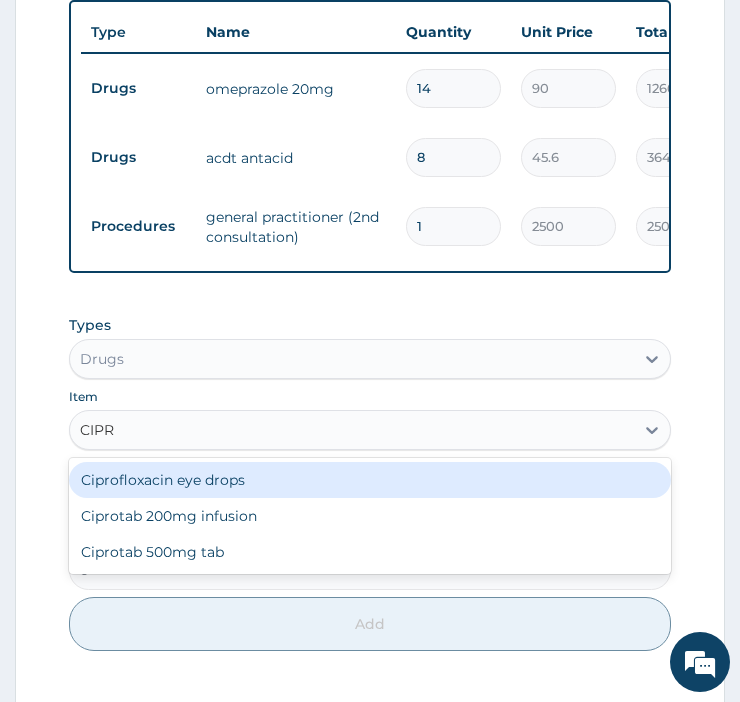 type on "CIPRO" 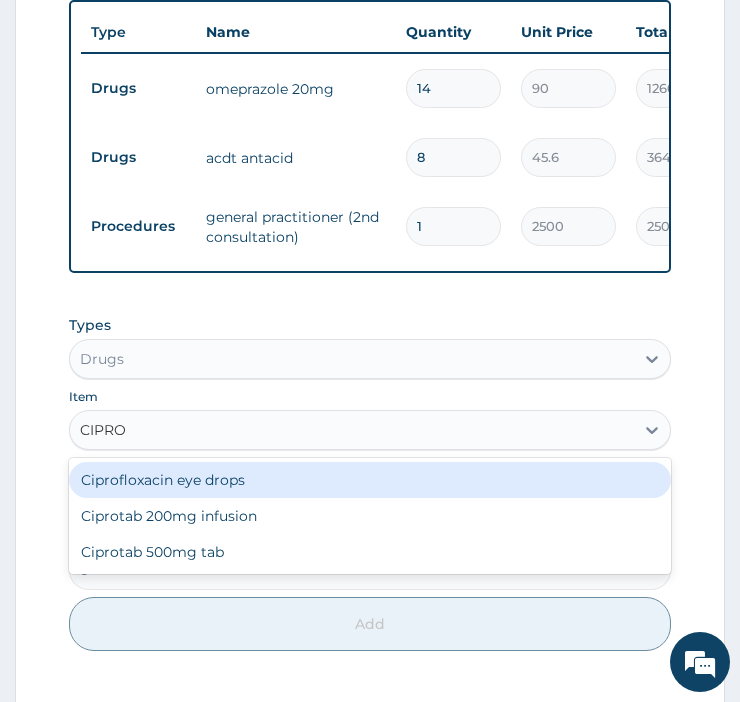 click on "Ciprotab 500mg tab" at bounding box center (370, 552) 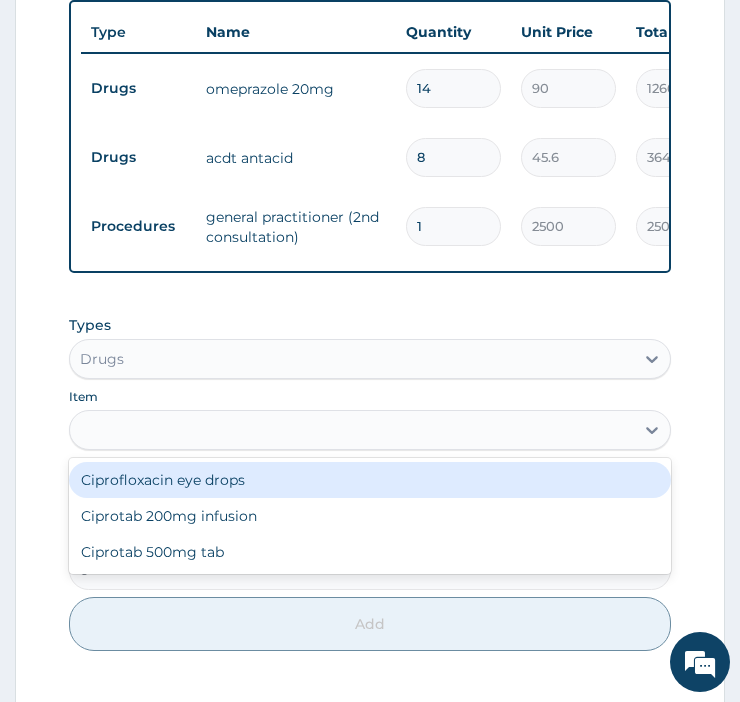 type on "150" 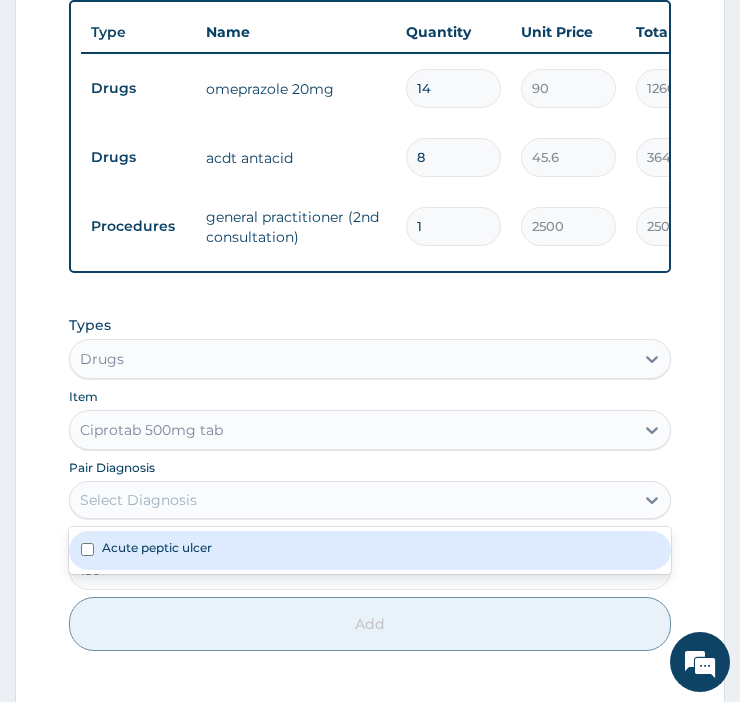 click on "Acute peptic ulcer" at bounding box center [157, 547] 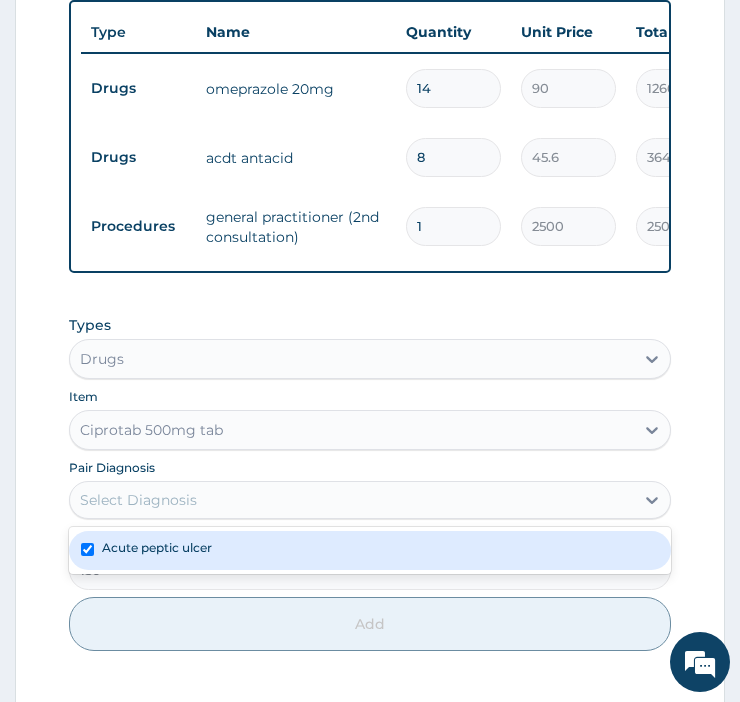 checkbox on "true" 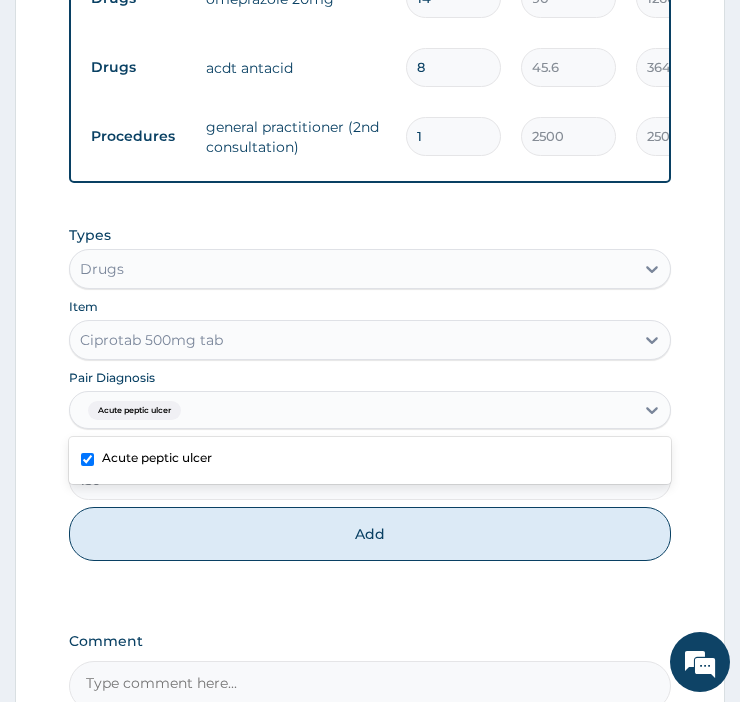scroll, scrollTop: 691, scrollLeft: 0, axis: vertical 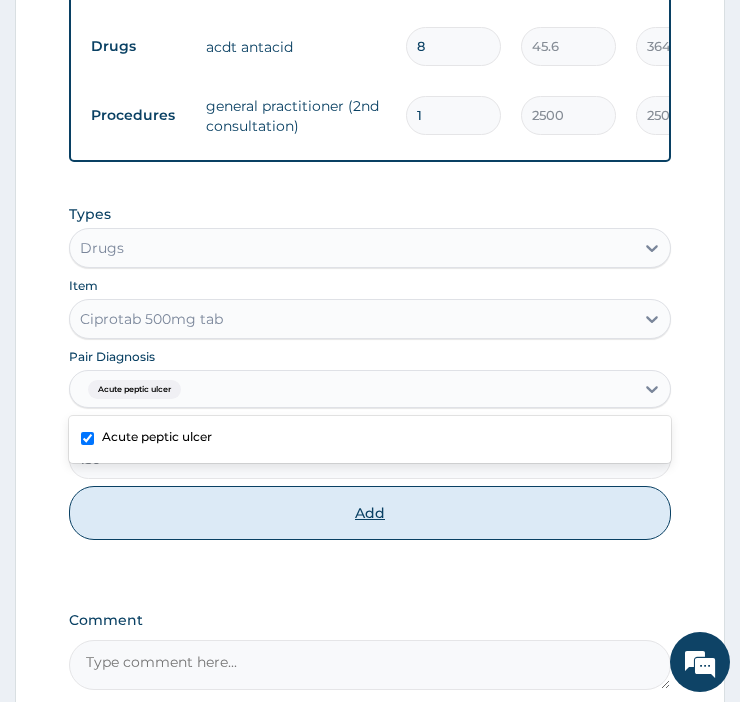 click on "Add" at bounding box center (370, 513) 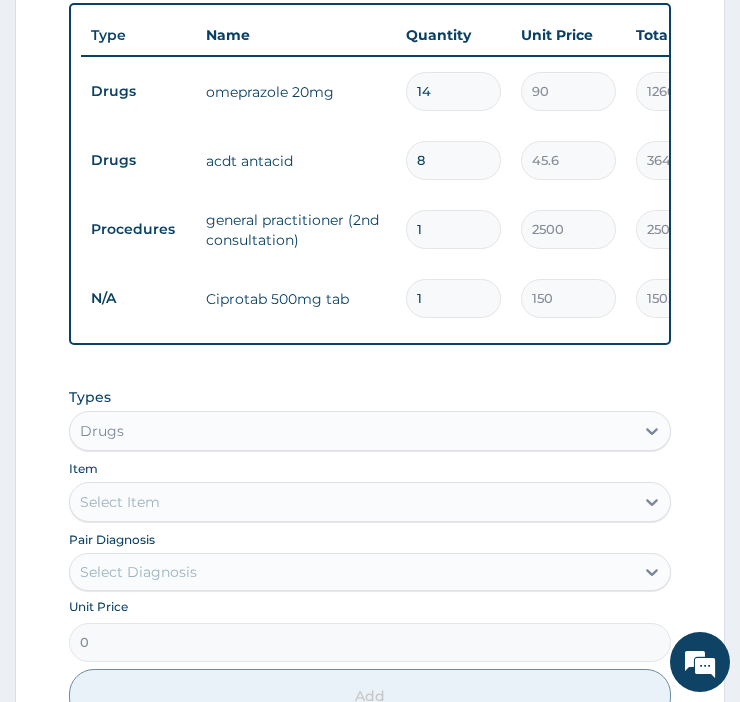 scroll, scrollTop: 575, scrollLeft: 0, axis: vertical 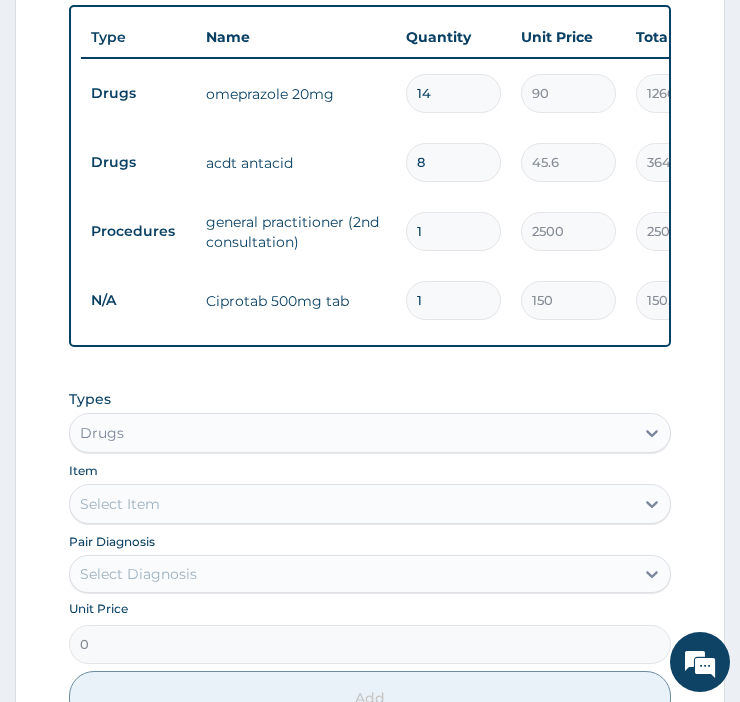 click on "1" at bounding box center [453, 300] 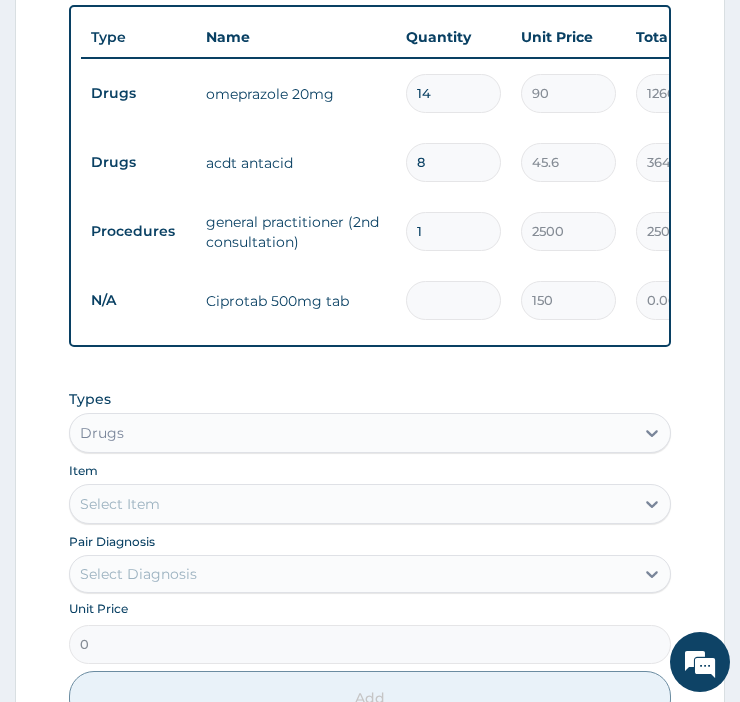 click at bounding box center (453, 300) 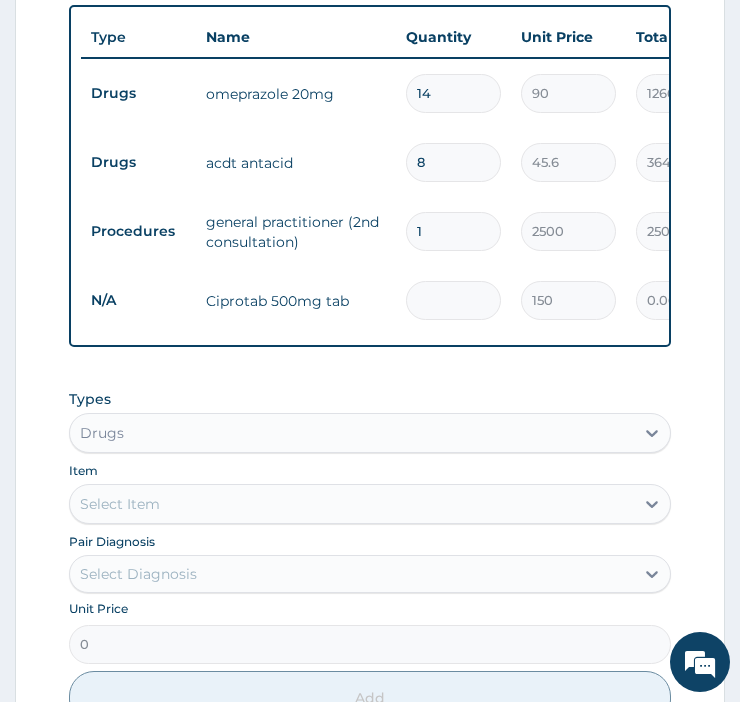 type on "1" 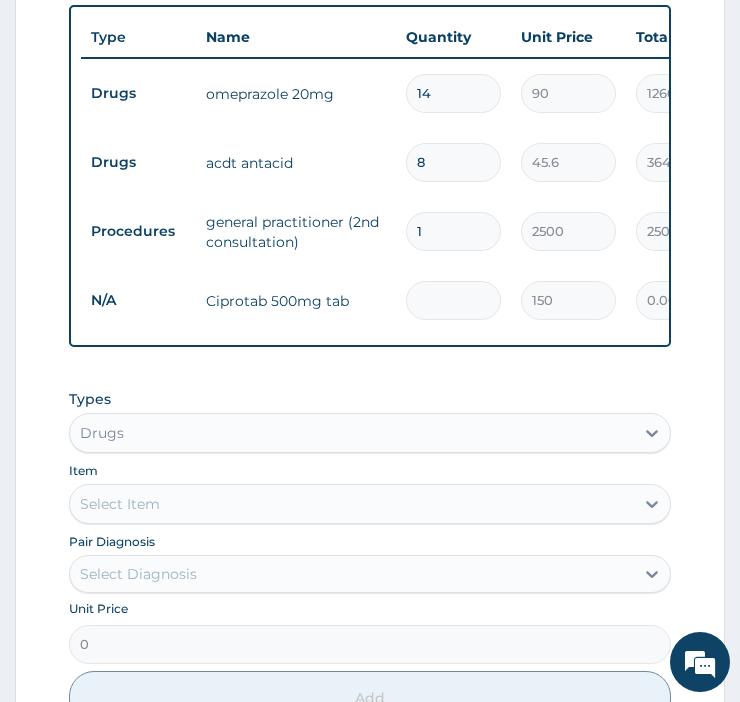 type on "150.00" 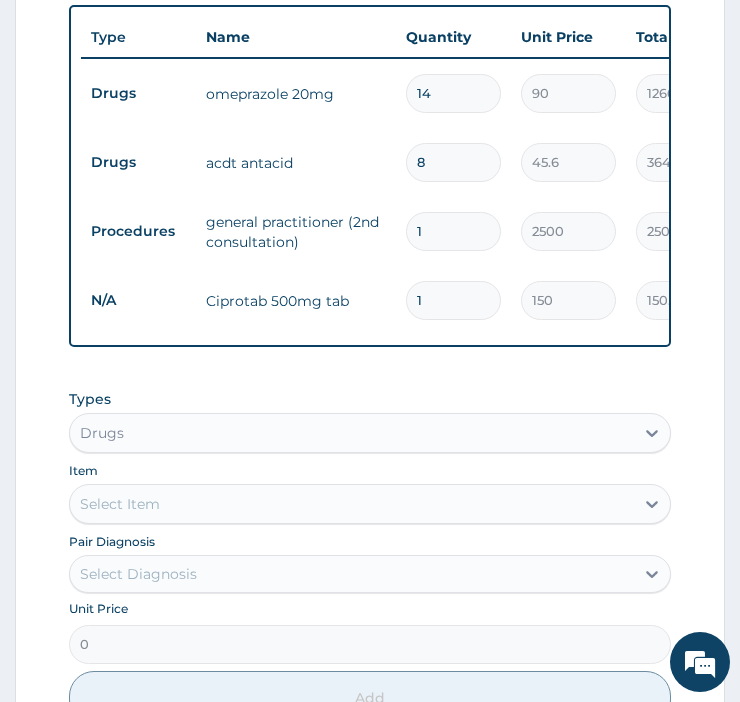 type on "13" 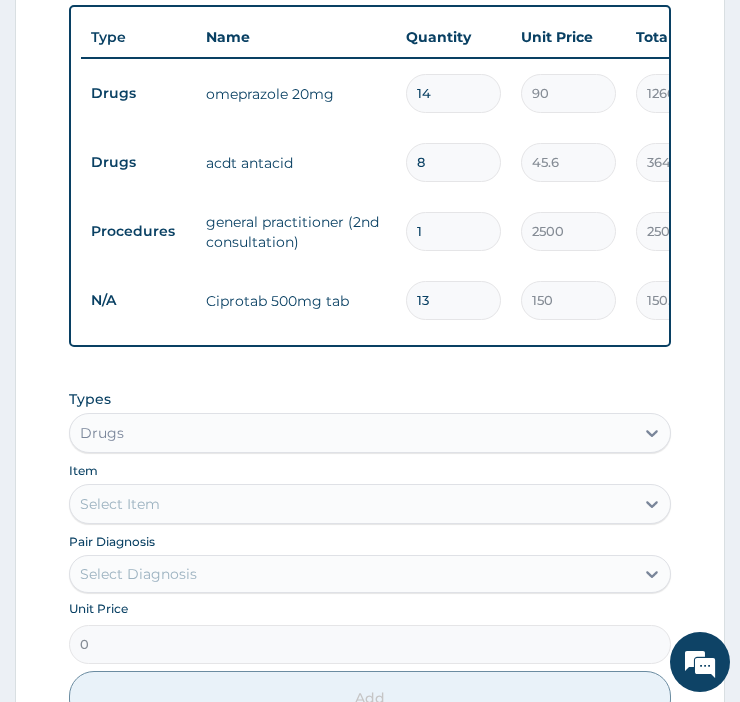 type on "1950.00" 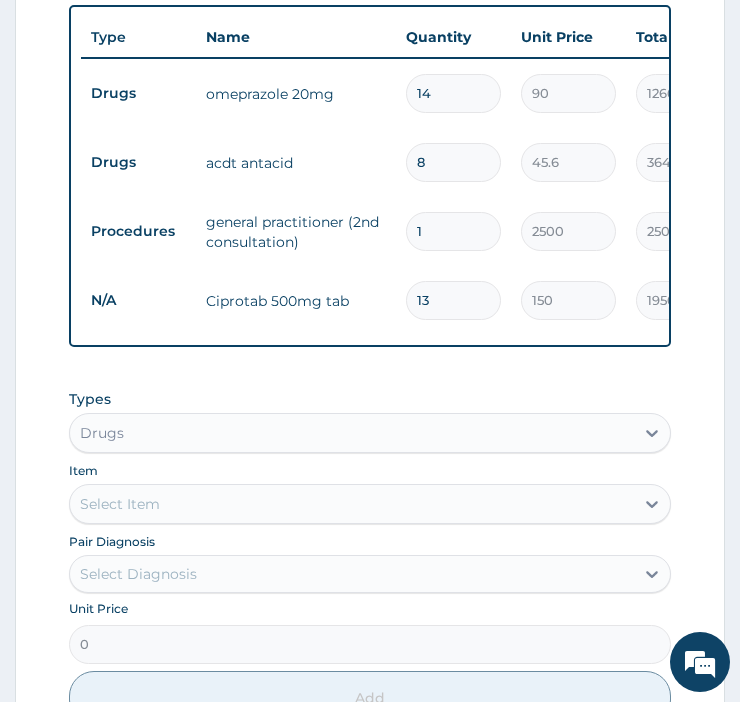 type on "1" 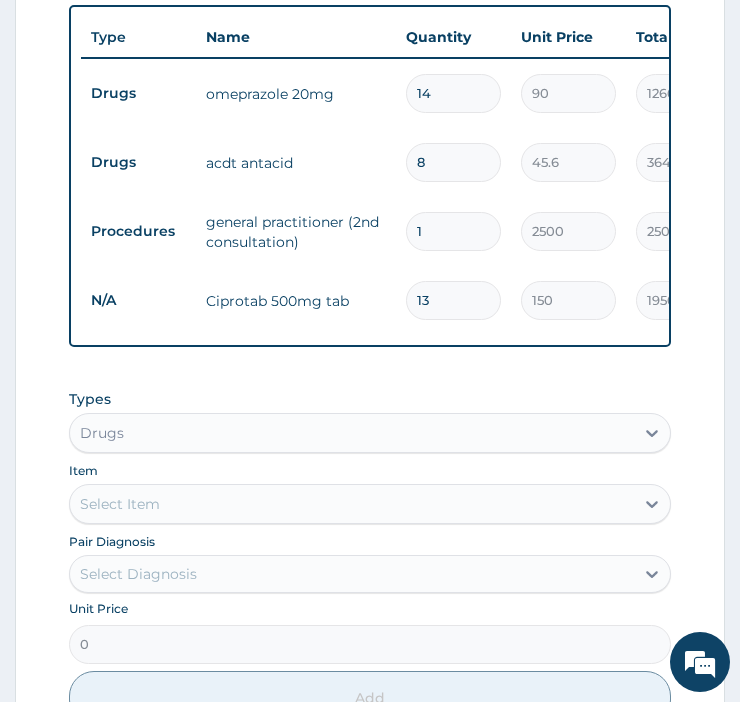 type on "150.00" 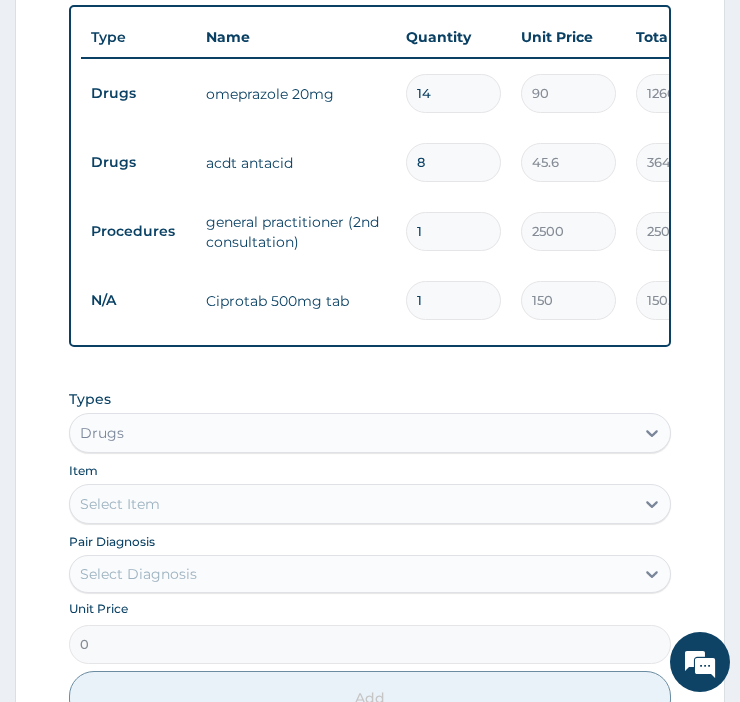 type on "14" 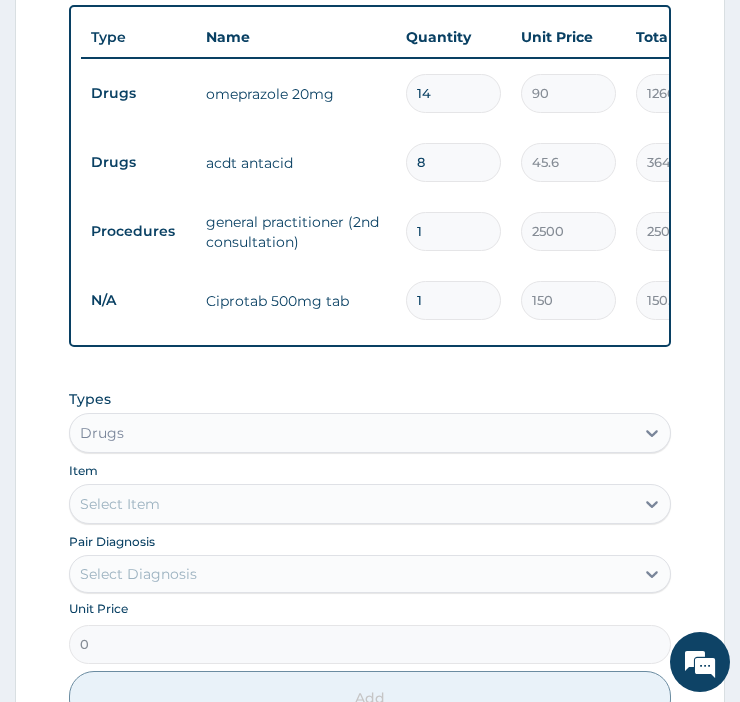 type on "2100.00" 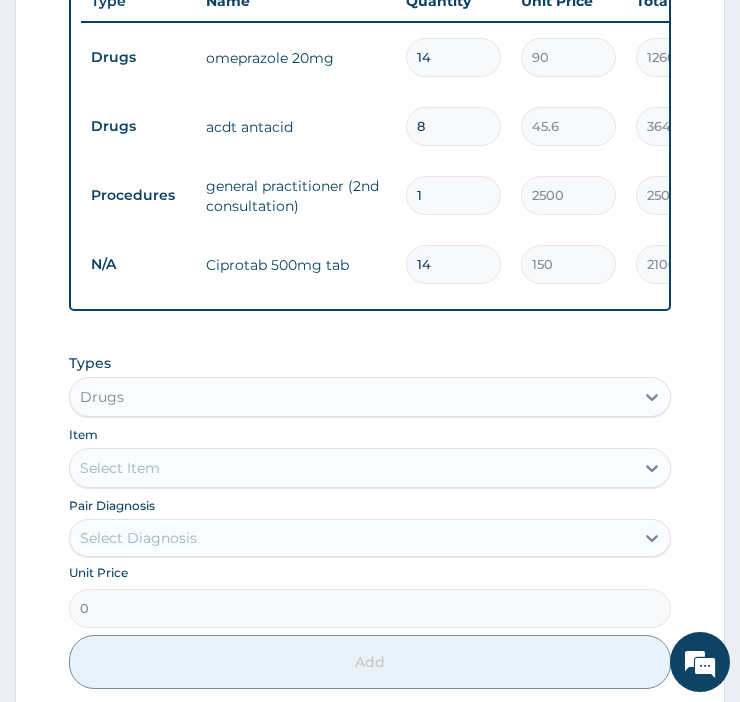 scroll, scrollTop: 617, scrollLeft: 0, axis: vertical 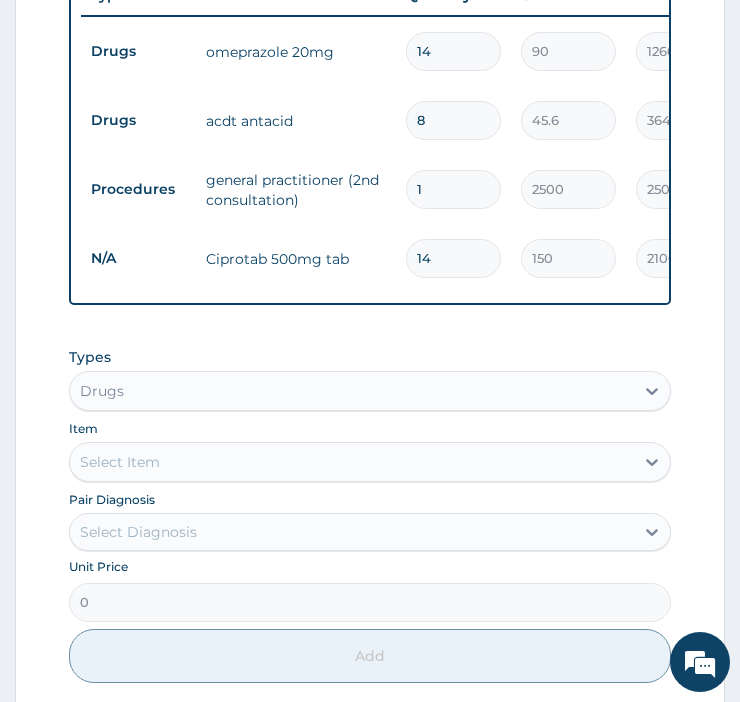 type on "14" 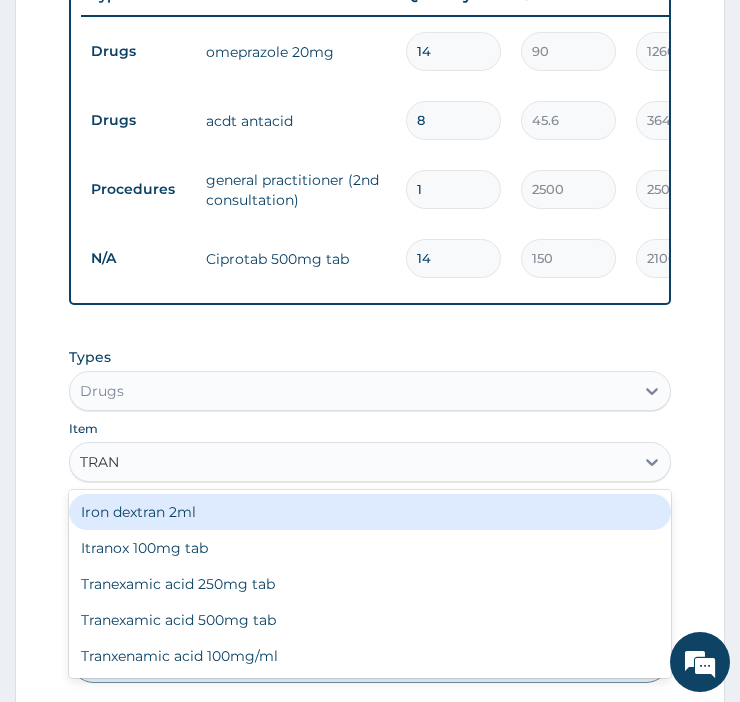 type on "TRANE" 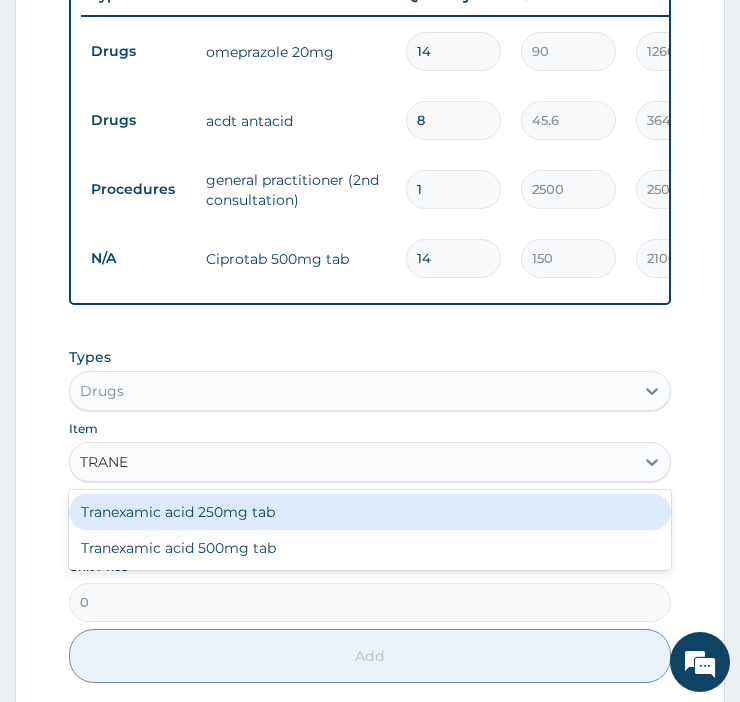 click on "Tranexamic acid 500mg tab" at bounding box center (370, 548) 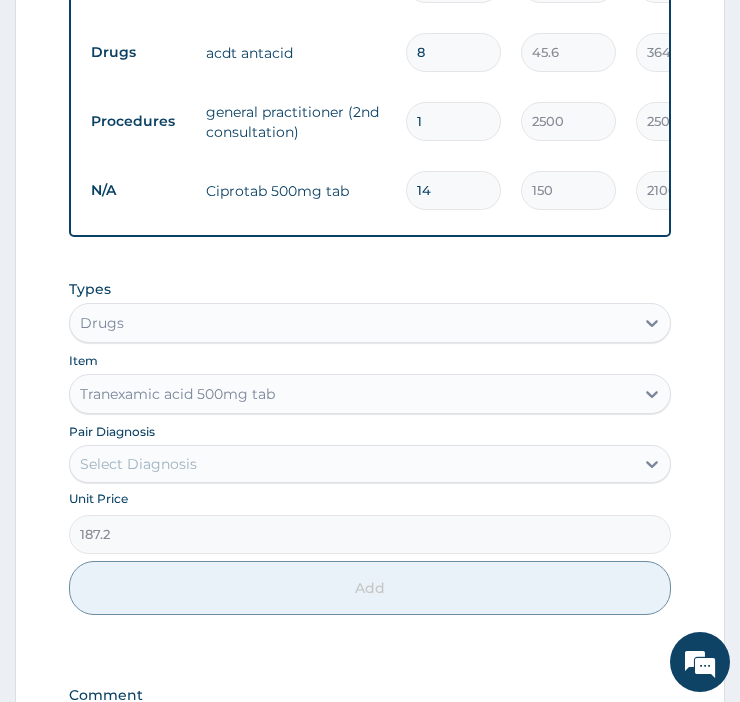 scroll, scrollTop: 686, scrollLeft: 0, axis: vertical 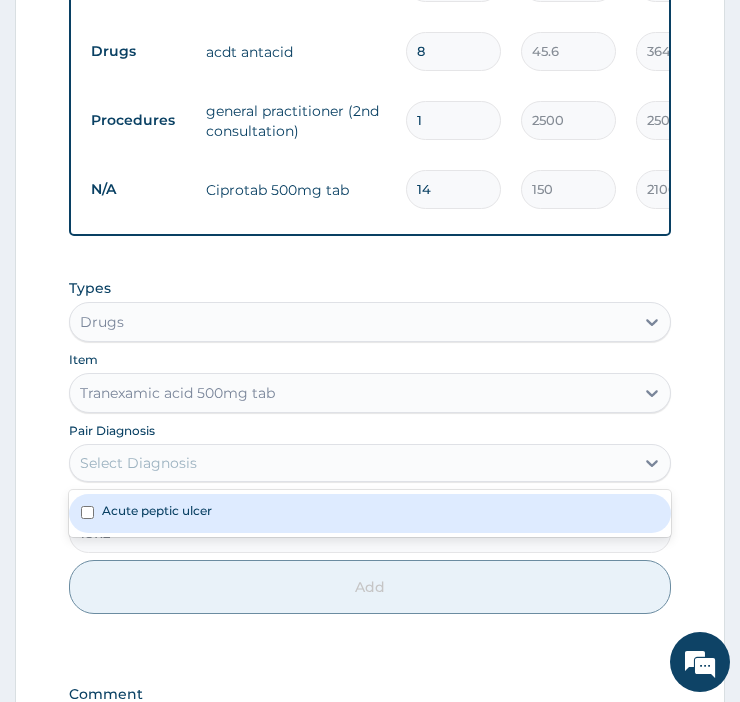 click on "Acute peptic ulcer" at bounding box center (370, 513) 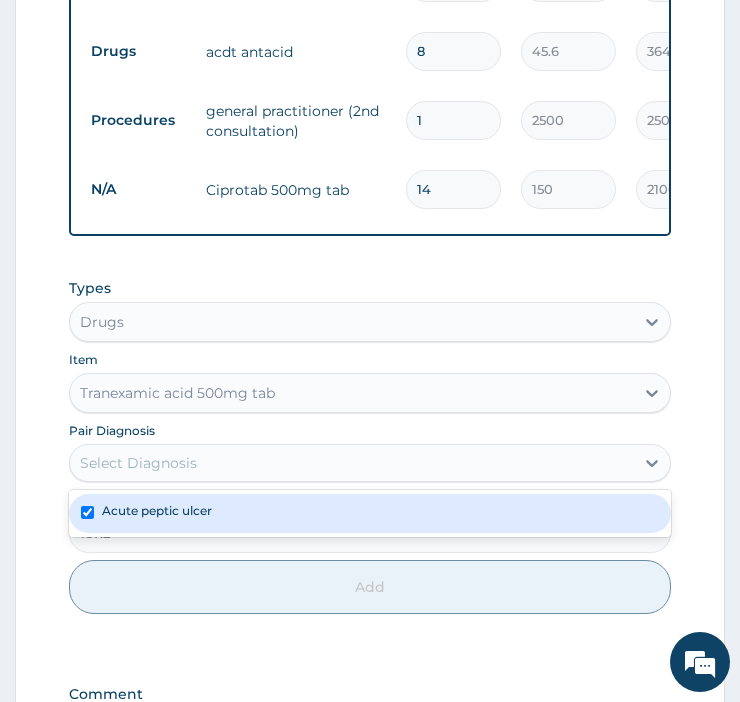 checkbox on "true" 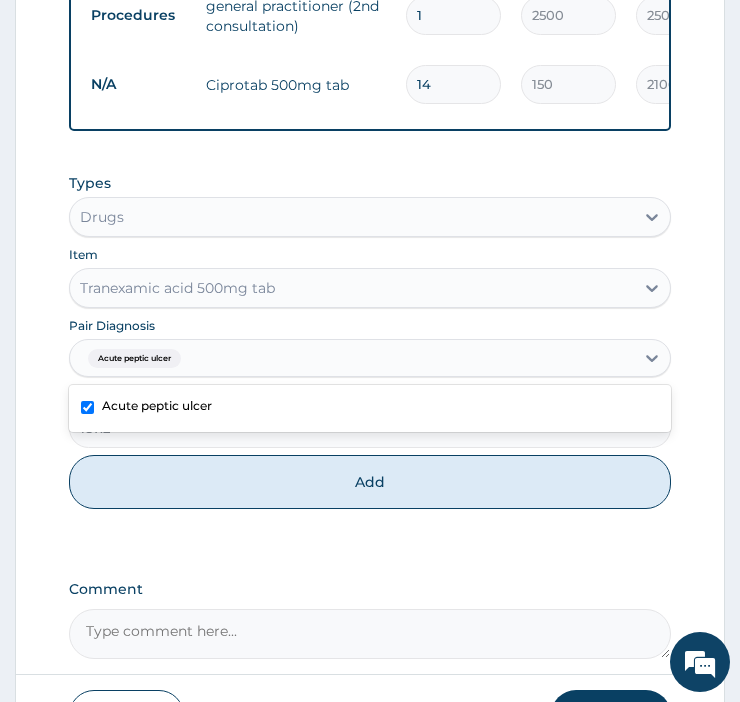 scroll, scrollTop: 797, scrollLeft: 0, axis: vertical 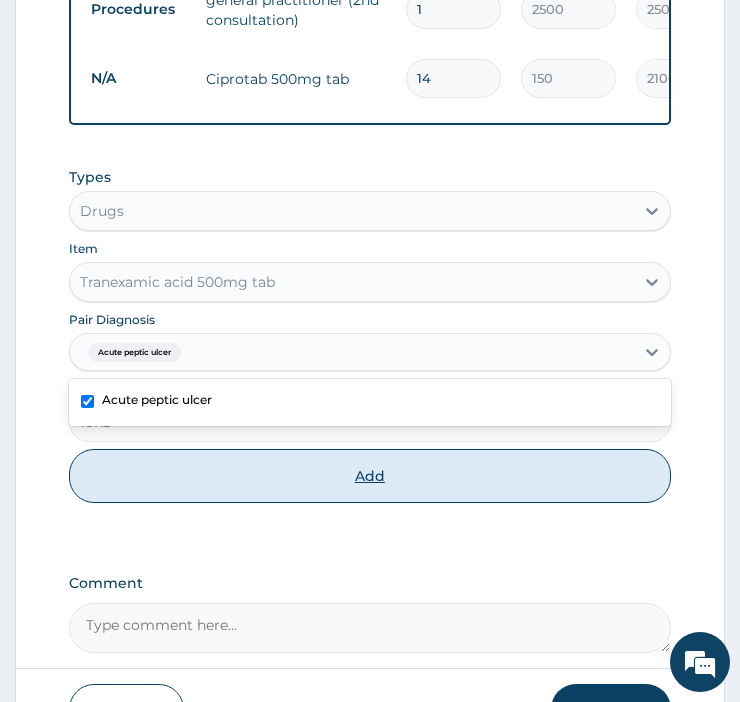 click on "Add" at bounding box center [370, 476] 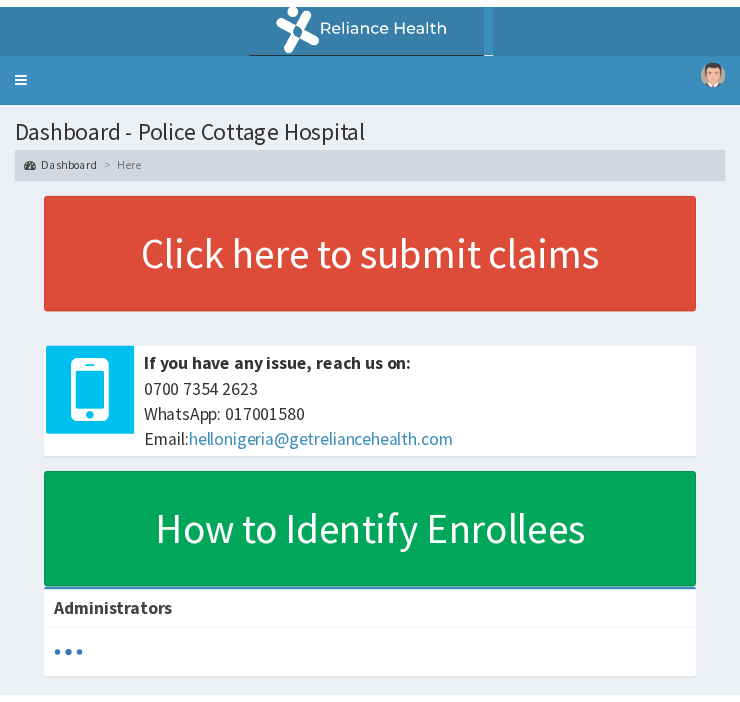 scroll, scrollTop: 0, scrollLeft: 0, axis: both 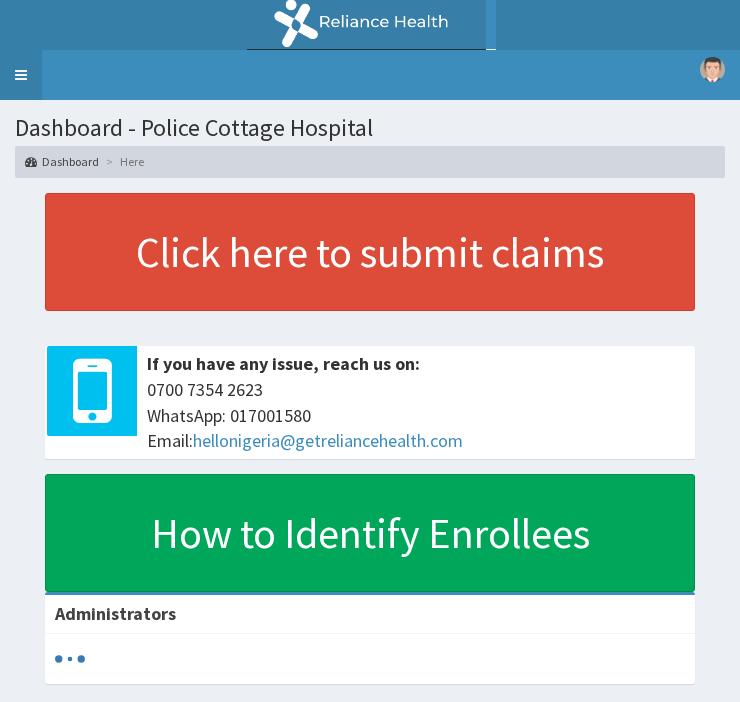 click on "Toggle navigation" at bounding box center [21, 75] 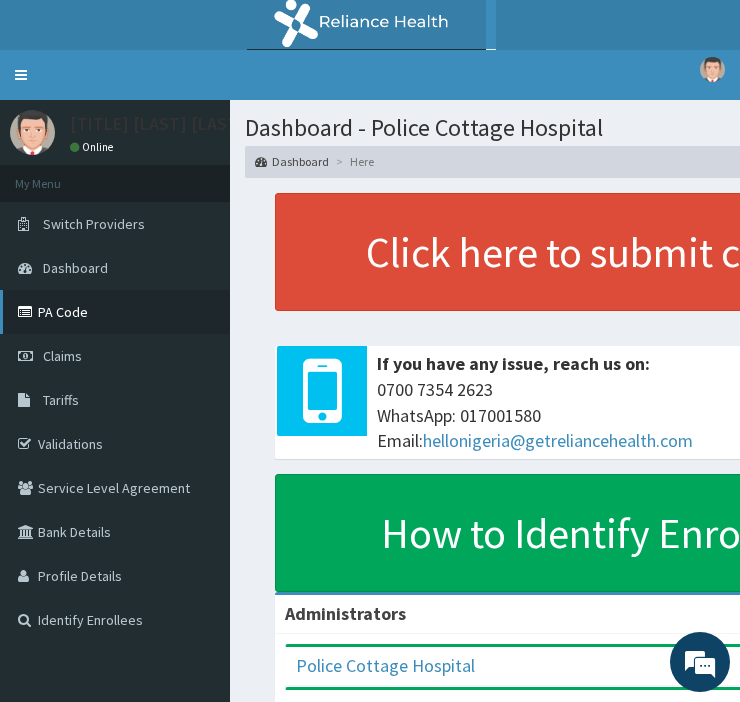 click on "PA Code" at bounding box center [115, 312] 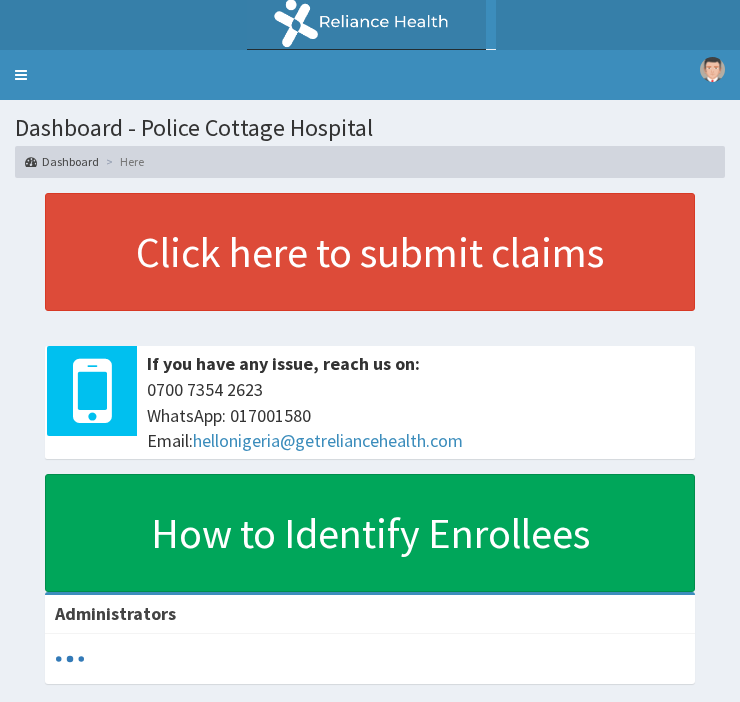 scroll, scrollTop: 0, scrollLeft: 0, axis: both 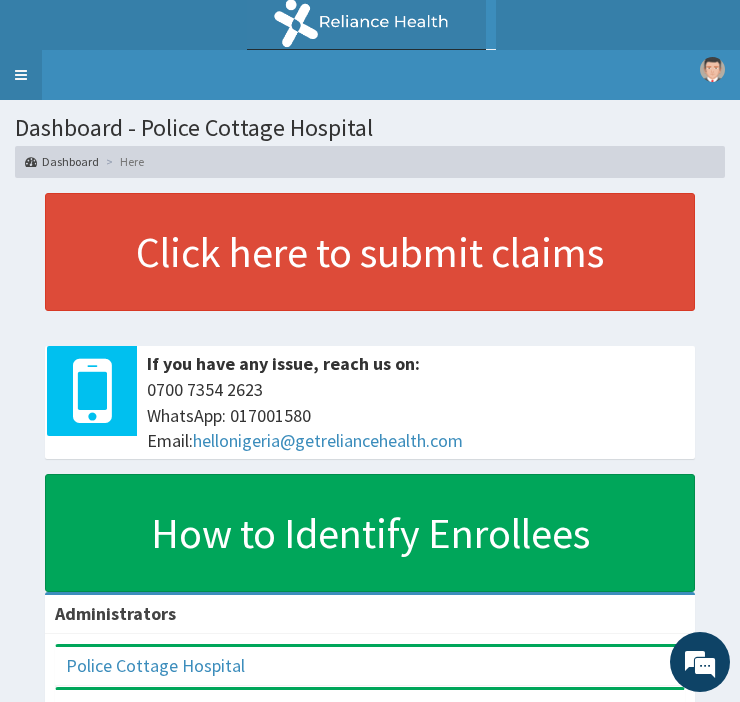 click on "Toggle navigation" at bounding box center [21, 75] 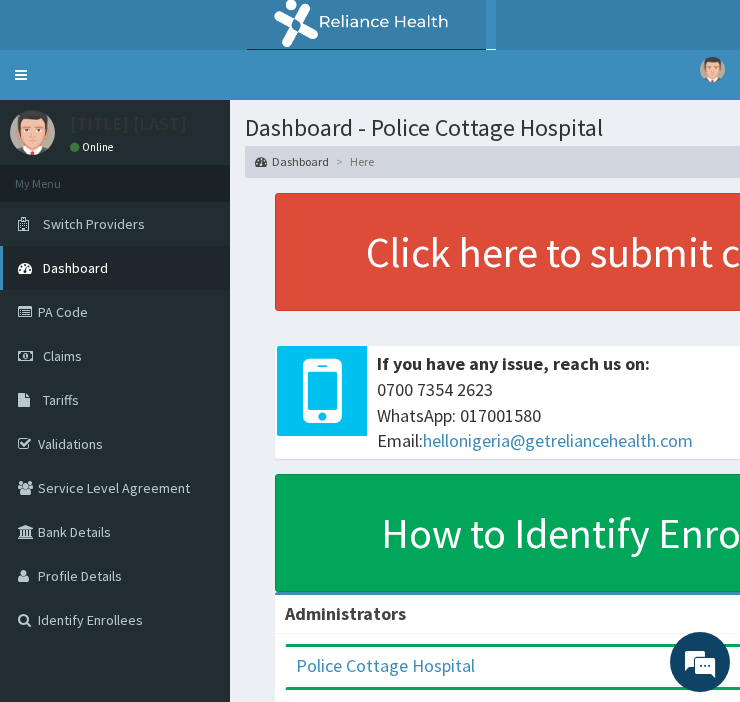 scroll, scrollTop: 0, scrollLeft: 0, axis: both 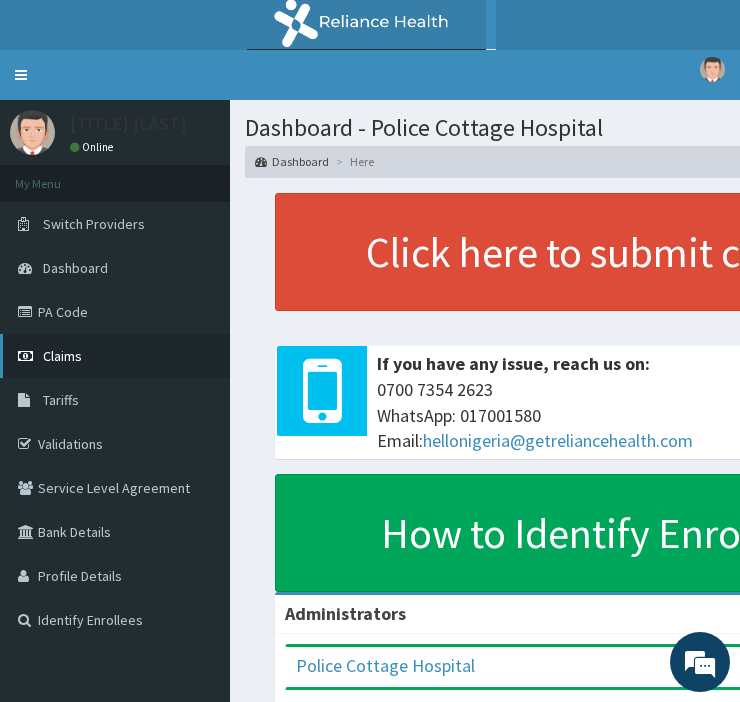 click on "Claims" at bounding box center [62, 356] 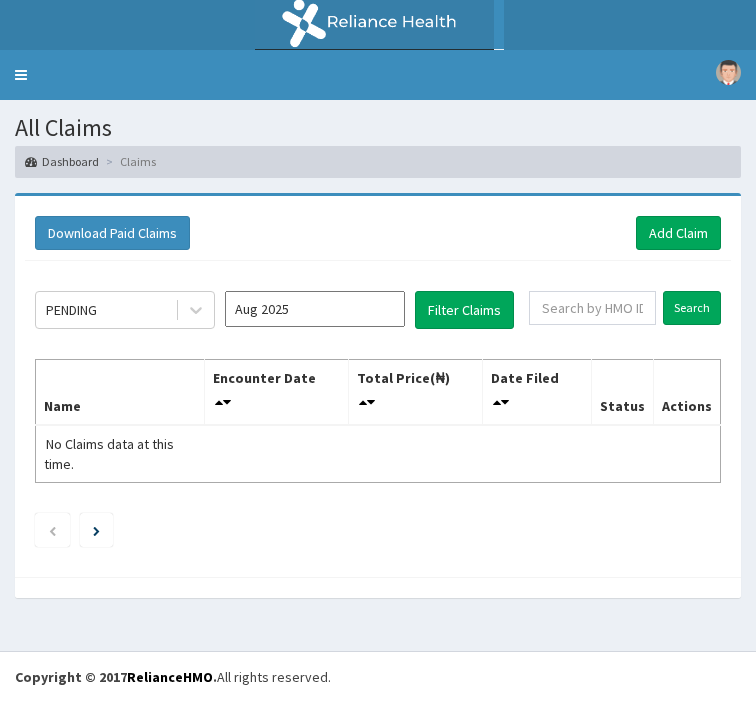 scroll, scrollTop: 0, scrollLeft: 0, axis: both 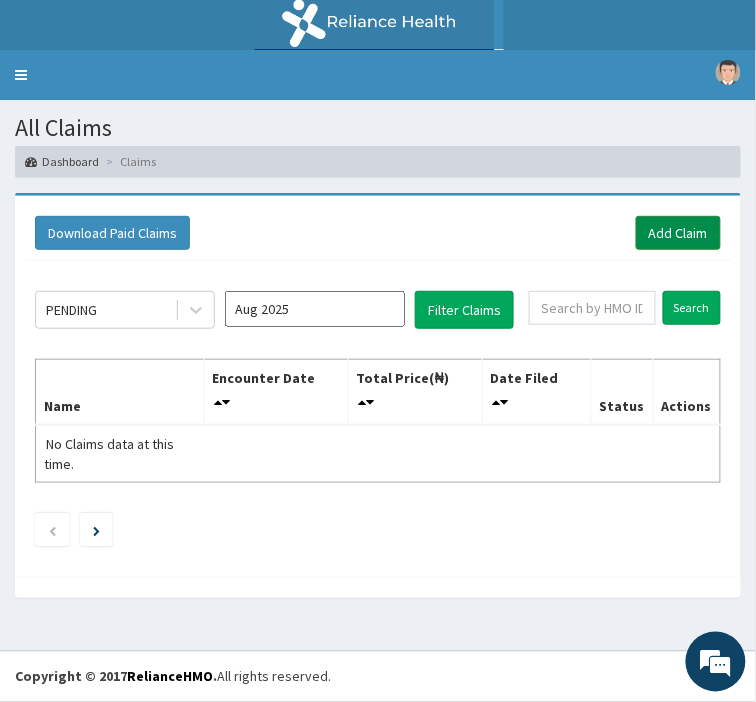 click on "Add Claim" at bounding box center (678, 233) 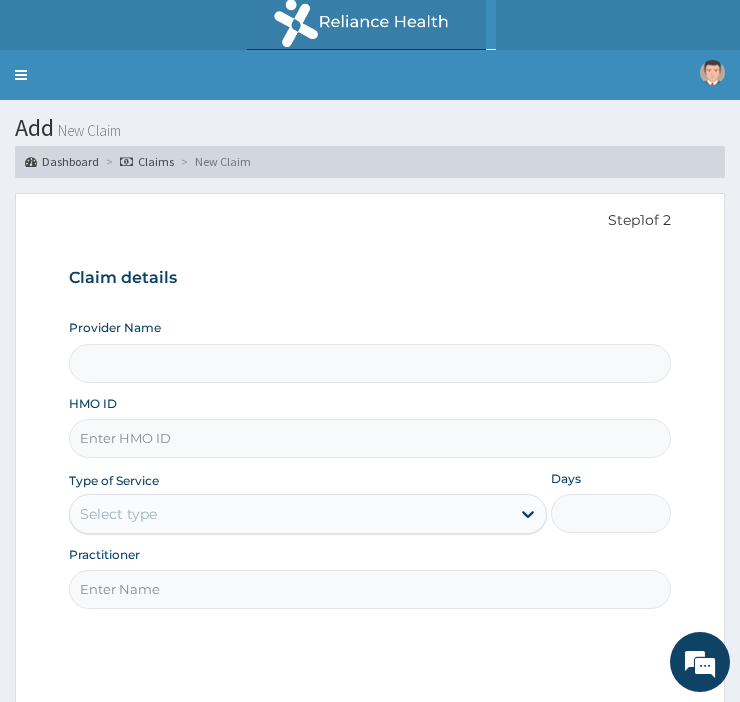scroll, scrollTop: 0, scrollLeft: 0, axis: both 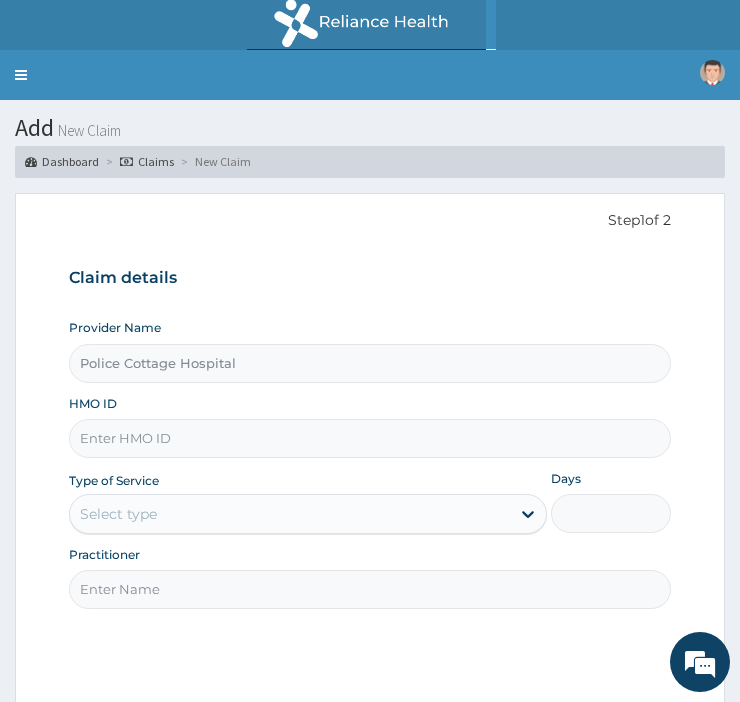 click on "HMO ID" at bounding box center (370, 438) 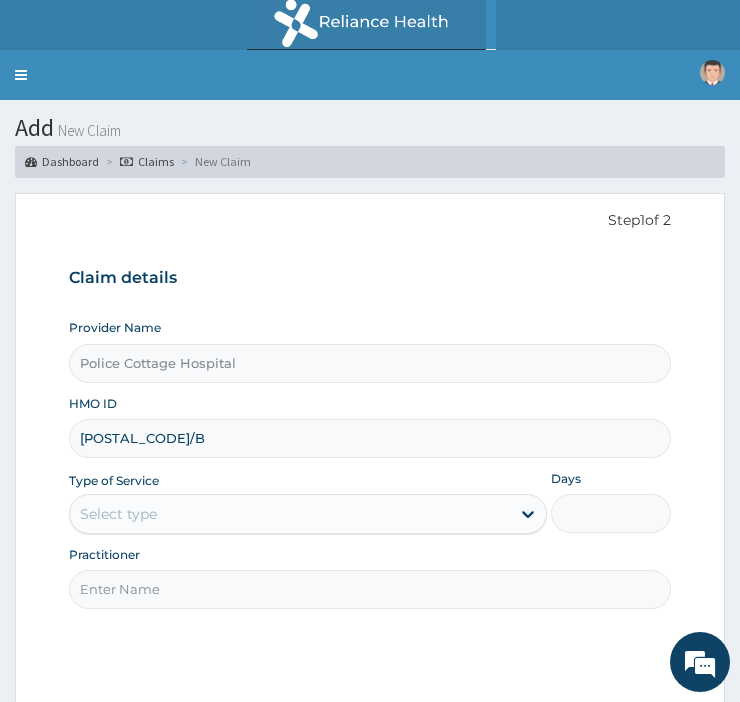 scroll, scrollTop: 0, scrollLeft: 0, axis: both 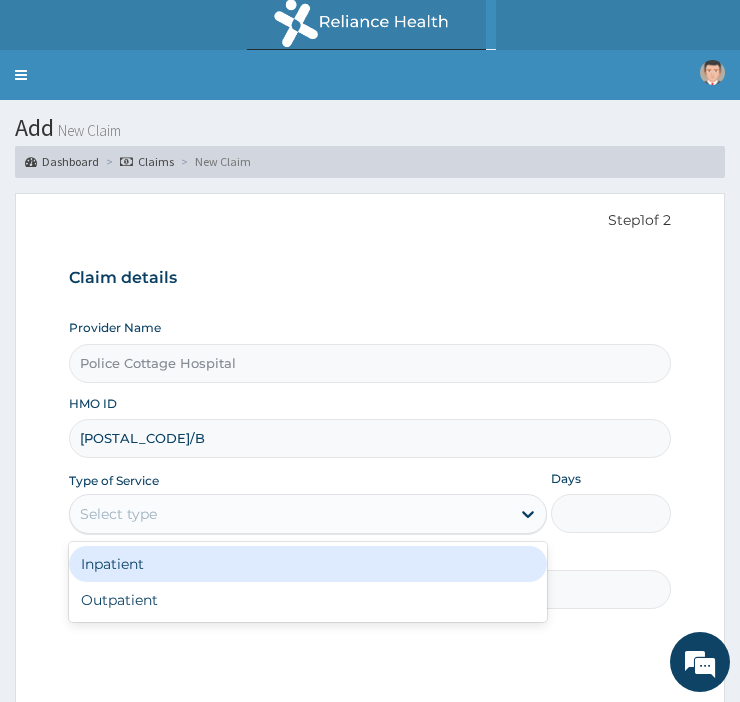 click on "Select type" at bounding box center (290, 514) 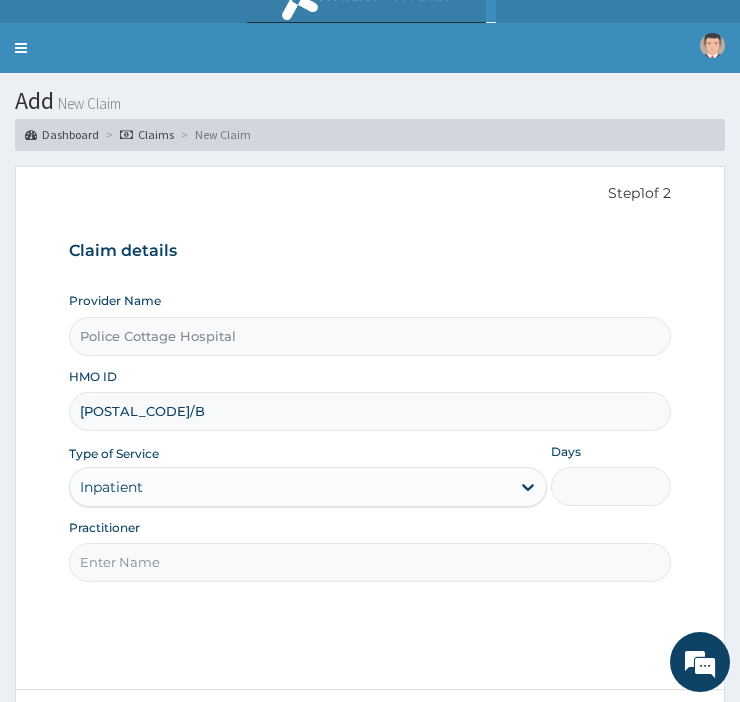 scroll, scrollTop: 33, scrollLeft: 0, axis: vertical 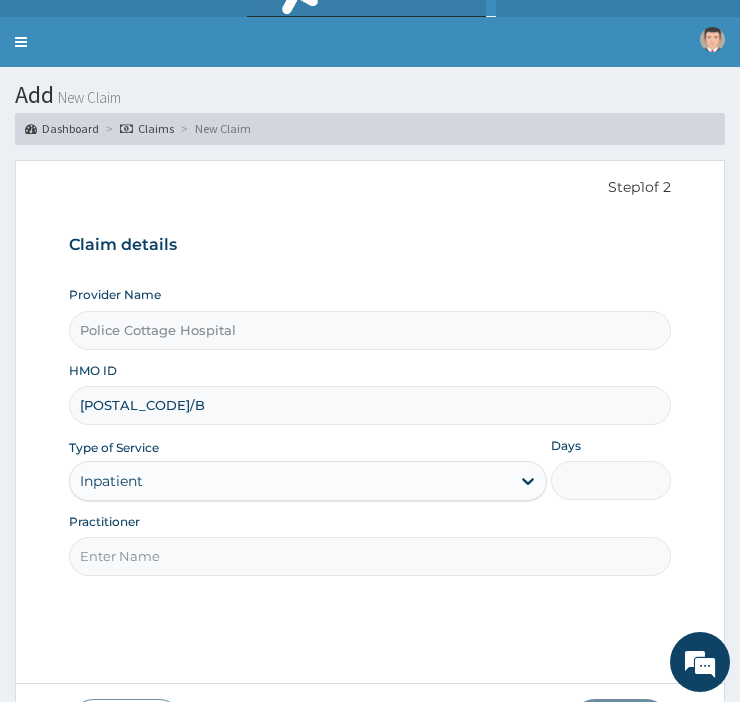 click on "Practitioner" at bounding box center (370, 556) 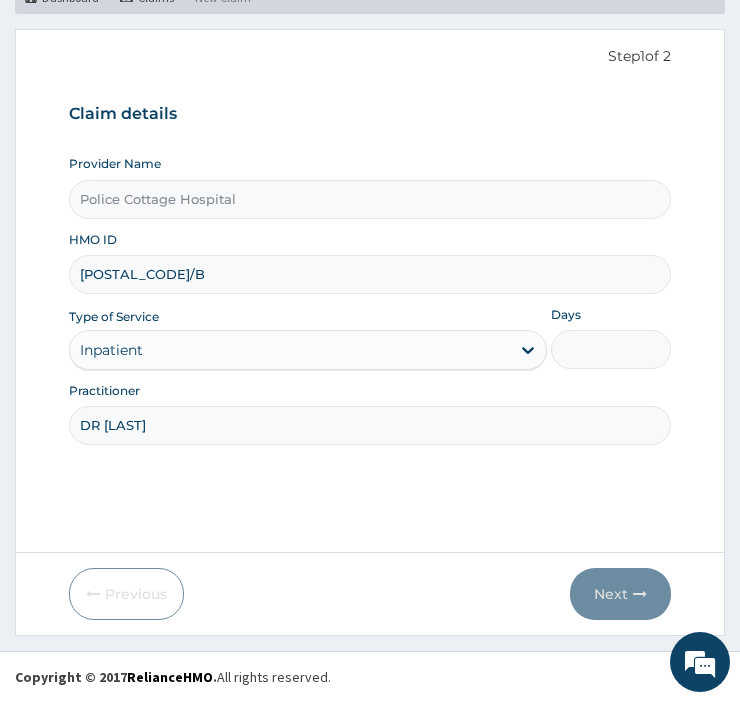 scroll, scrollTop: 153, scrollLeft: 0, axis: vertical 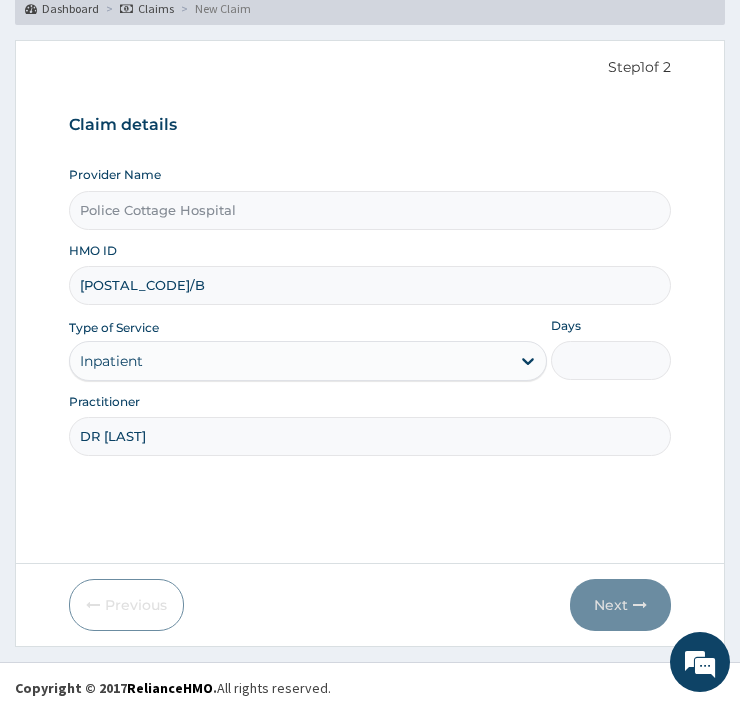 click on "Days" at bounding box center (611, 360) 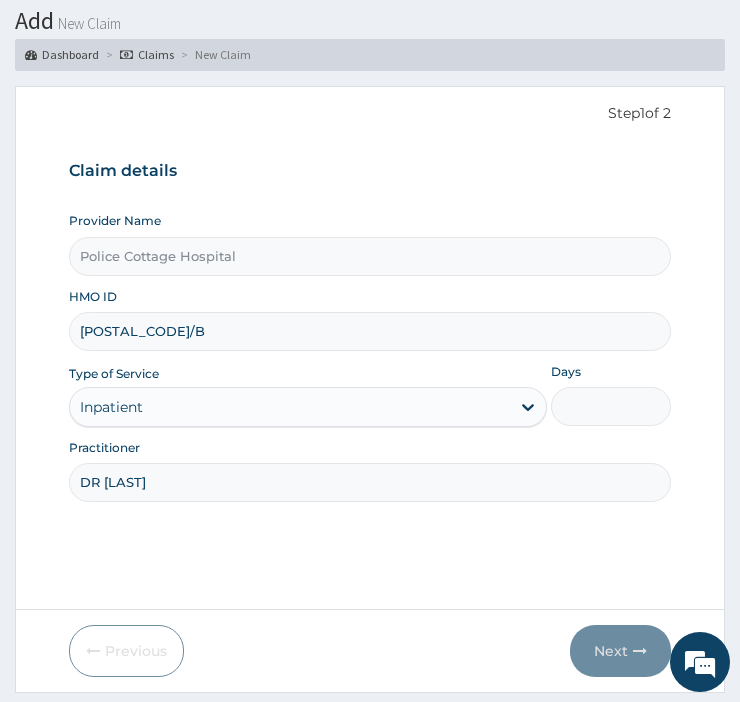 scroll, scrollTop: 101, scrollLeft: 0, axis: vertical 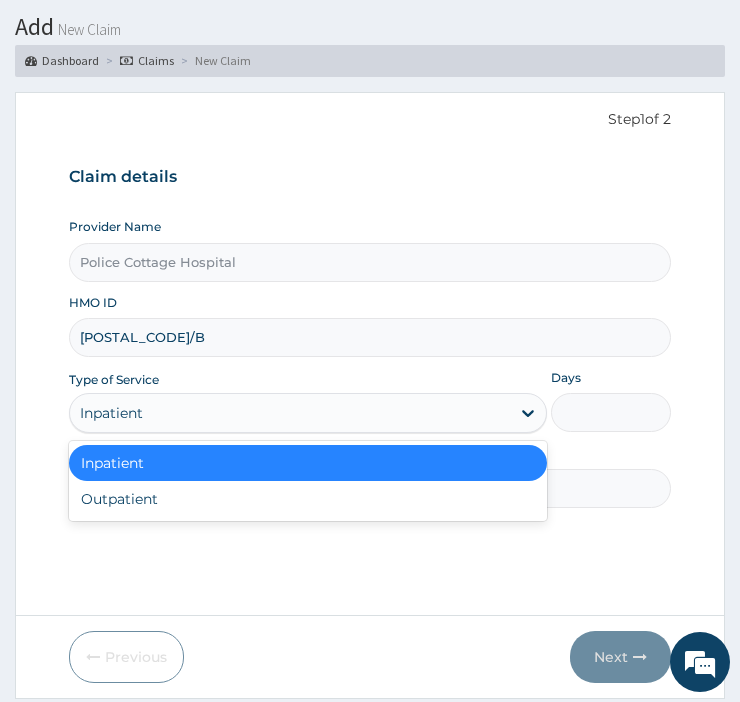 click on "Outpatient" at bounding box center [308, 499] 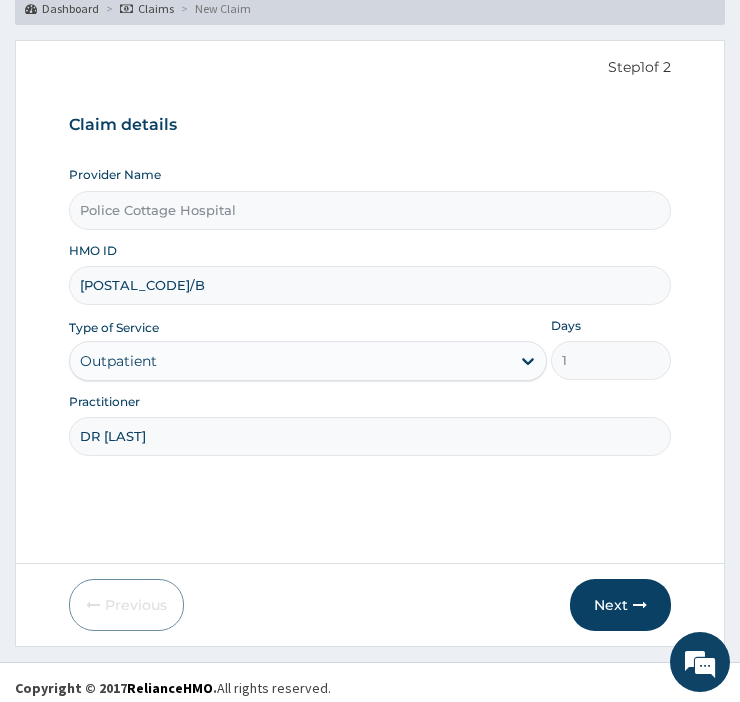 scroll, scrollTop: 164, scrollLeft: 0, axis: vertical 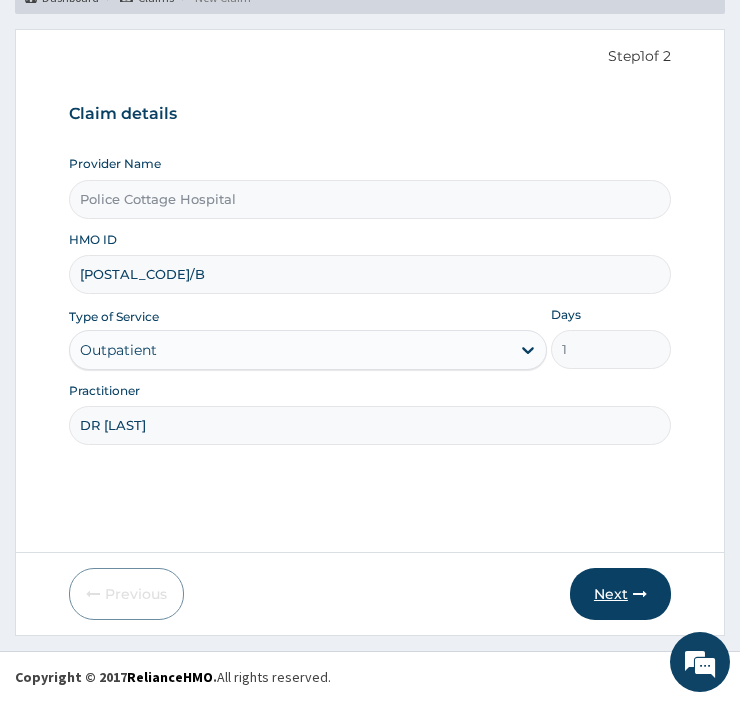 click on "Next" at bounding box center [620, 594] 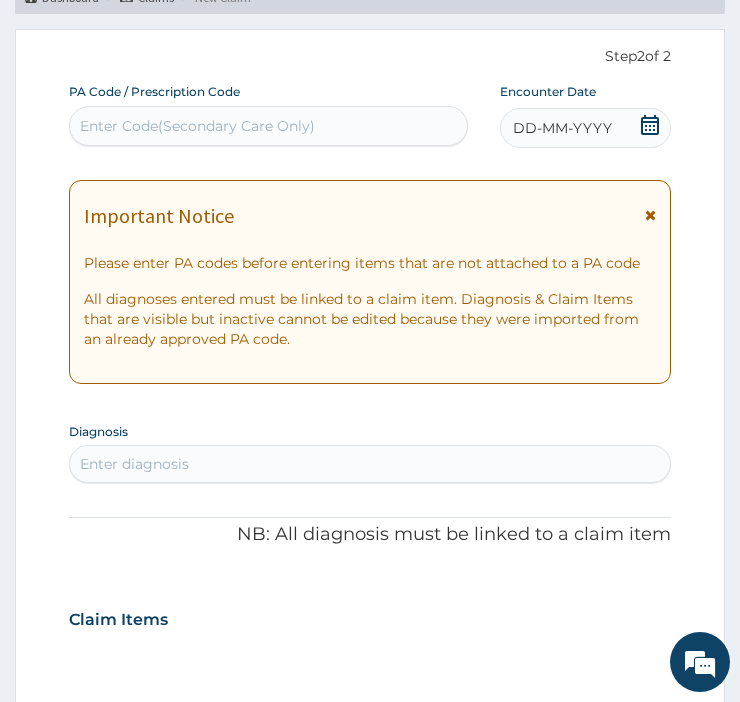 click at bounding box center [650, 215] 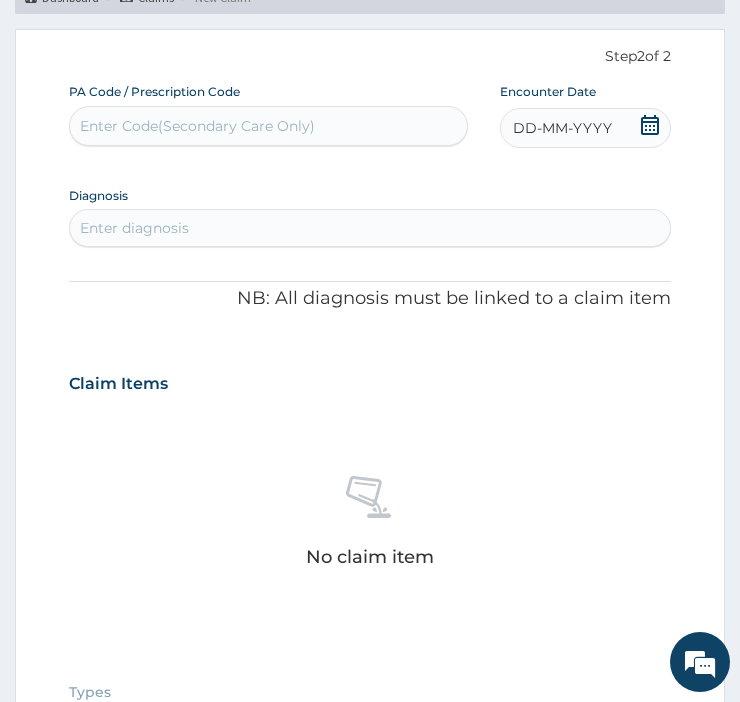 click on "Enter Code(Secondary Care Only)" at bounding box center (268, 126) 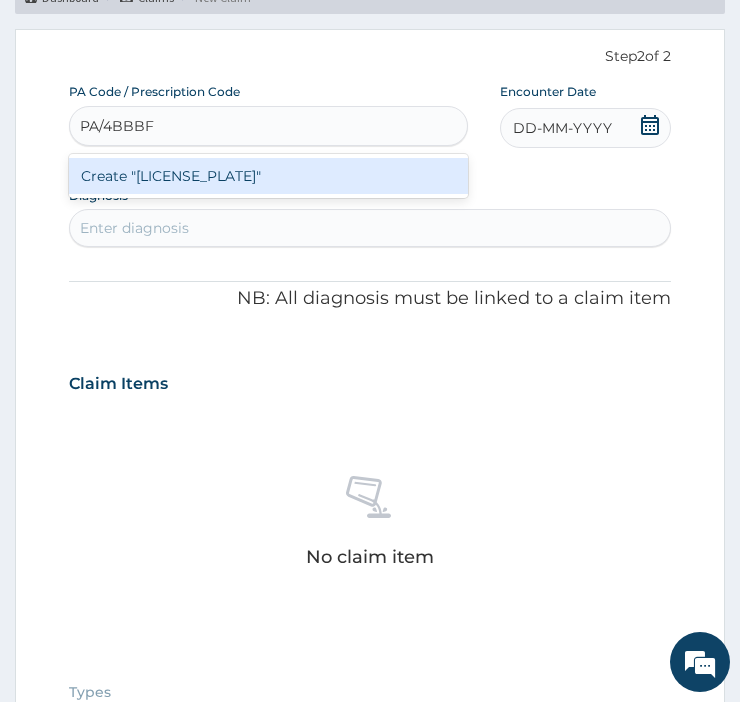 type on "PA/4BBBF3" 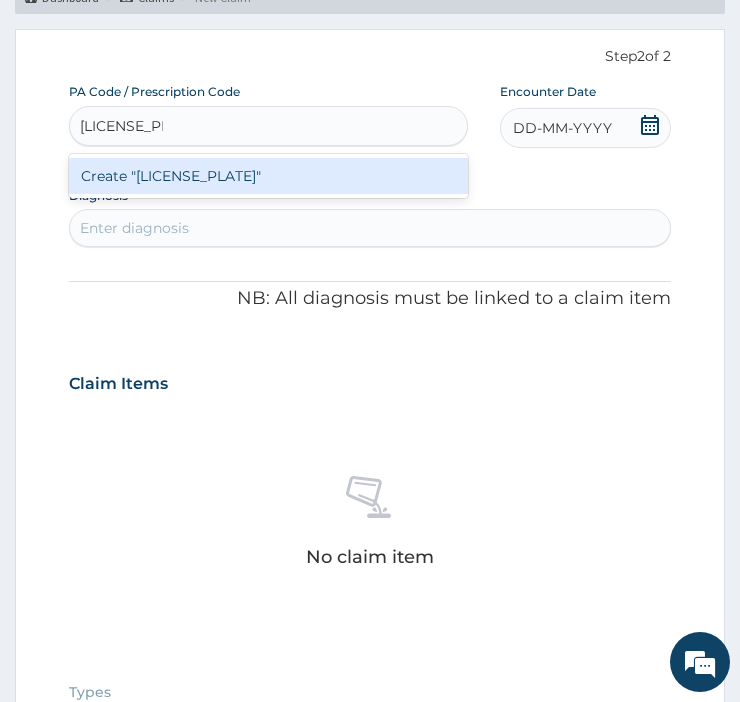 click on "Create "PA/4BBBF3"" at bounding box center (268, 176) 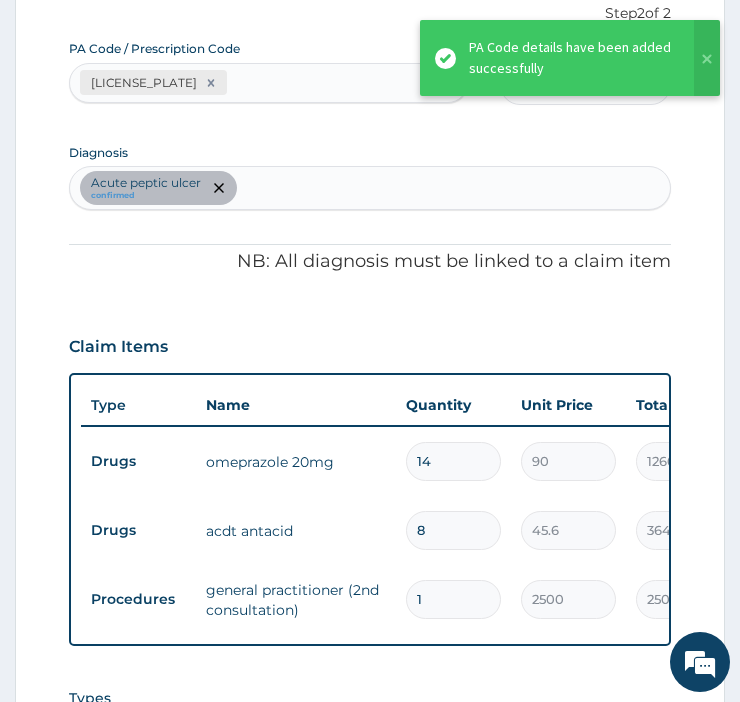 scroll, scrollTop: 192, scrollLeft: 0, axis: vertical 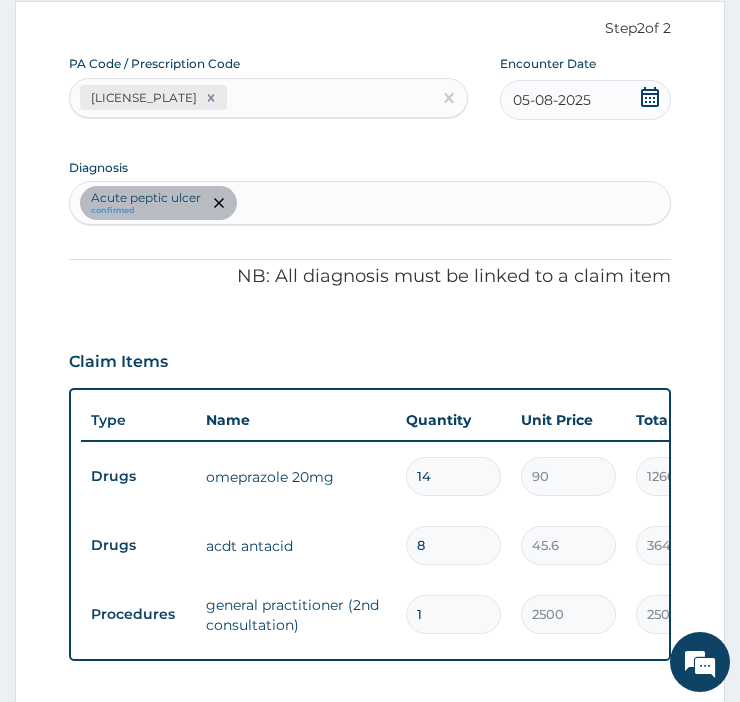 click on "Acute peptic ulcer confirmed" at bounding box center (370, 203) 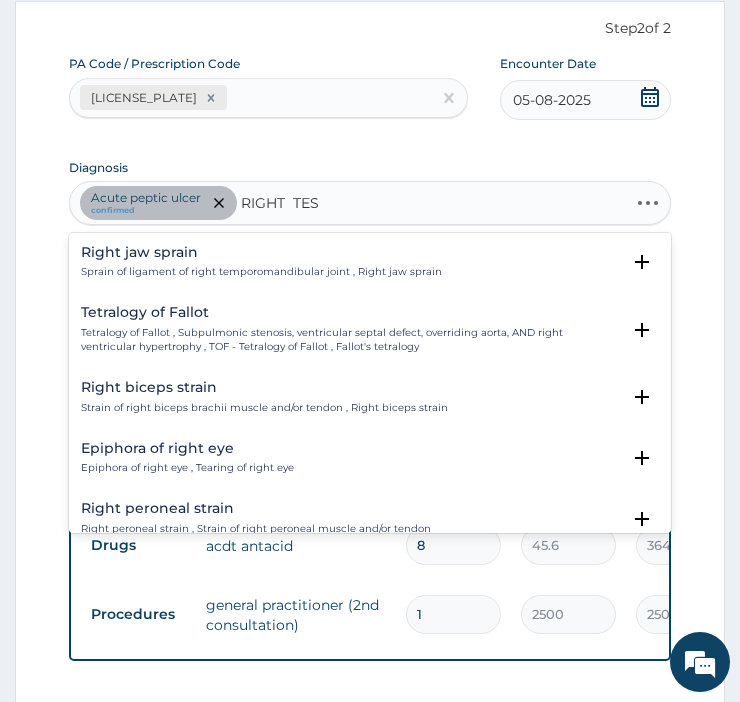 type on "RIGHT  TEST" 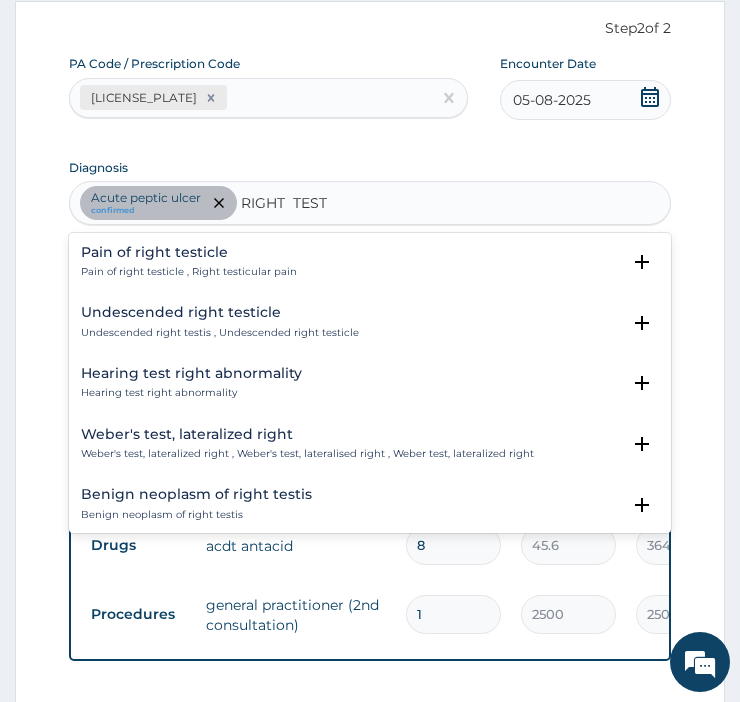 click on "Pain of right testicle Pain of right testicle , Right testicular pain" at bounding box center (189, 262) 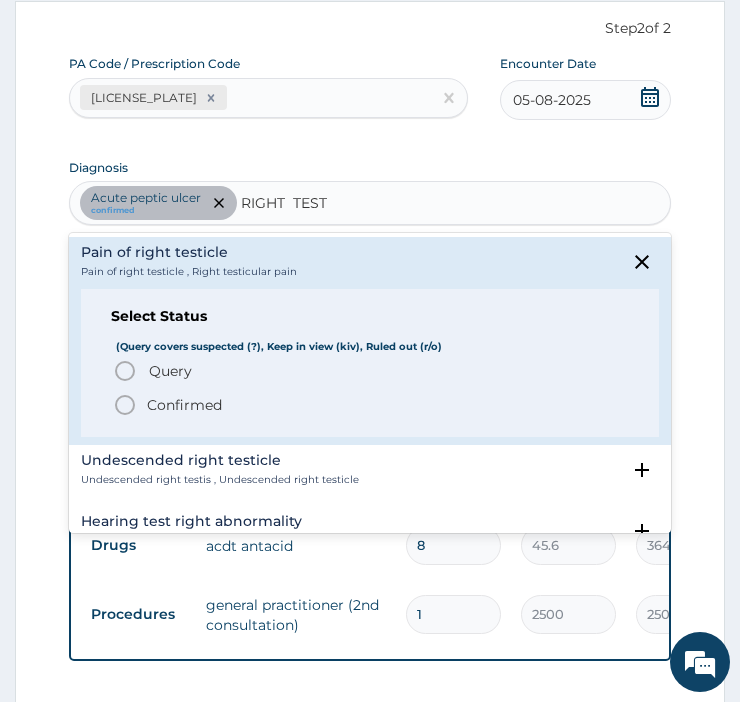 click 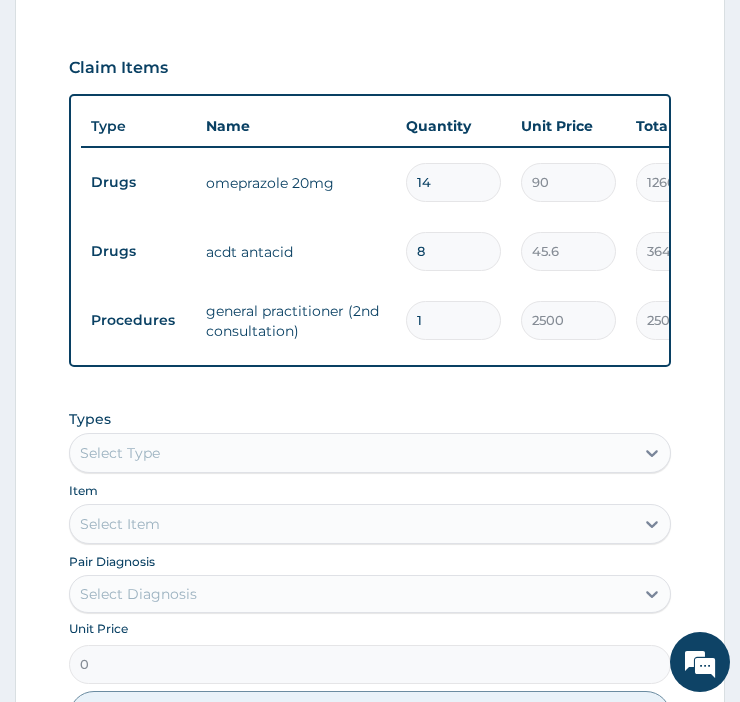 scroll, scrollTop: 490, scrollLeft: 0, axis: vertical 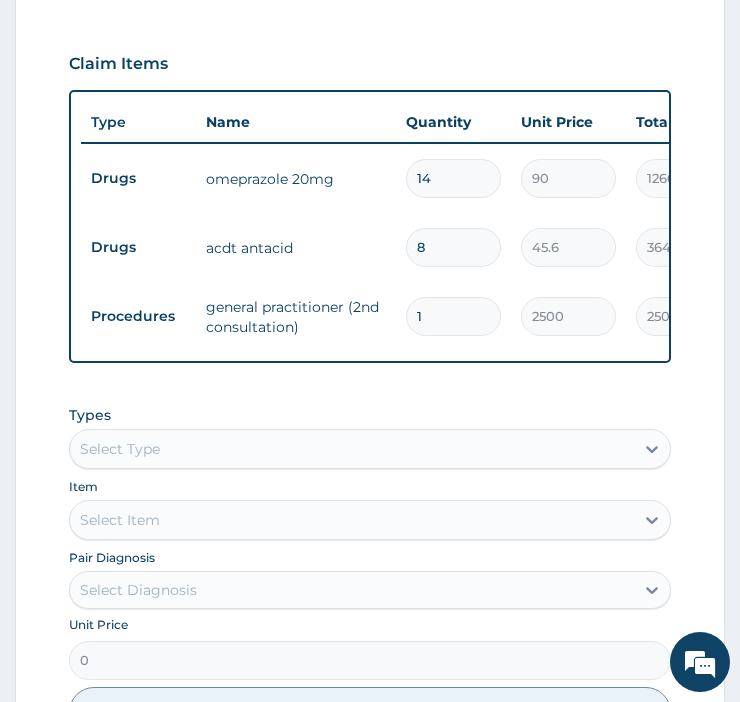 click on "Select Type" at bounding box center (120, 449) 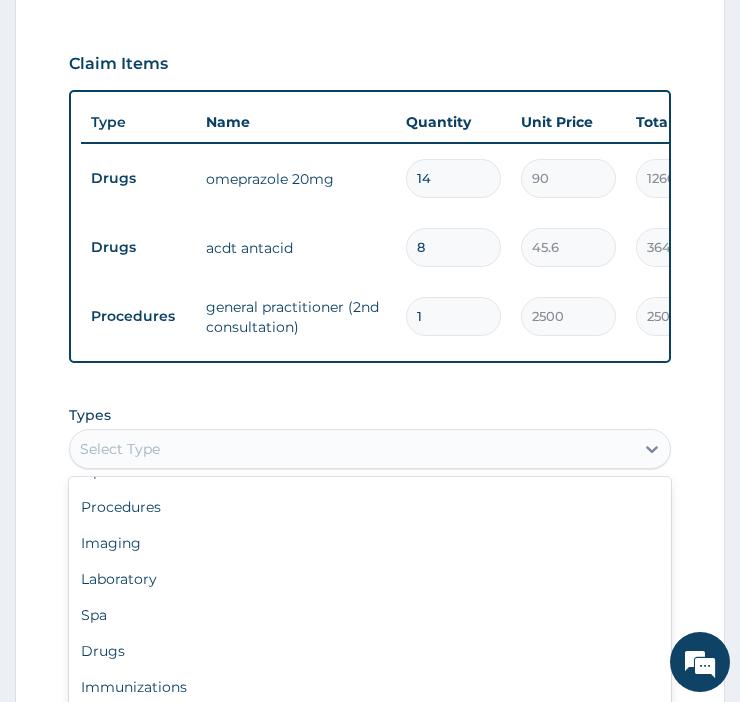 scroll, scrollTop: 67, scrollLeft: 0, axis: vertical 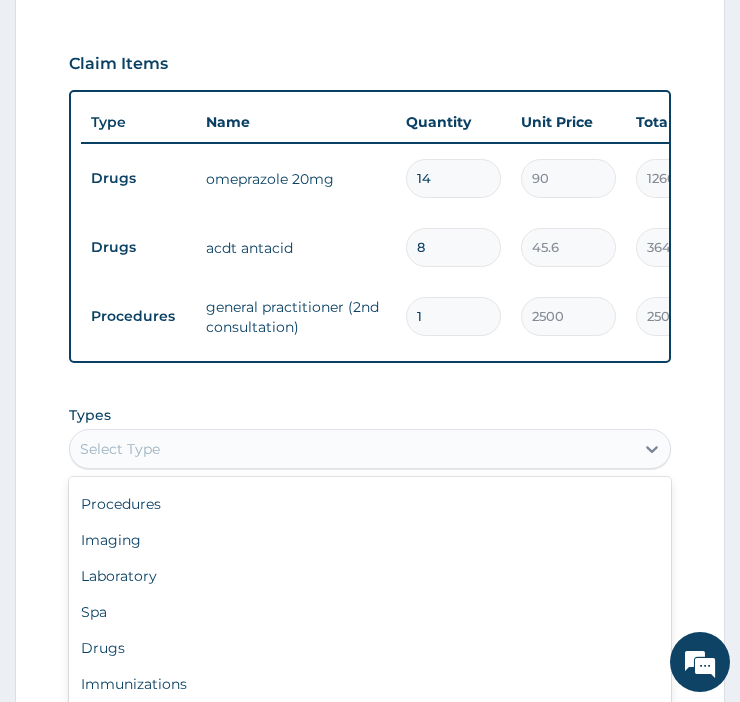 click on "Drugs" at bounding box center [370, 648] 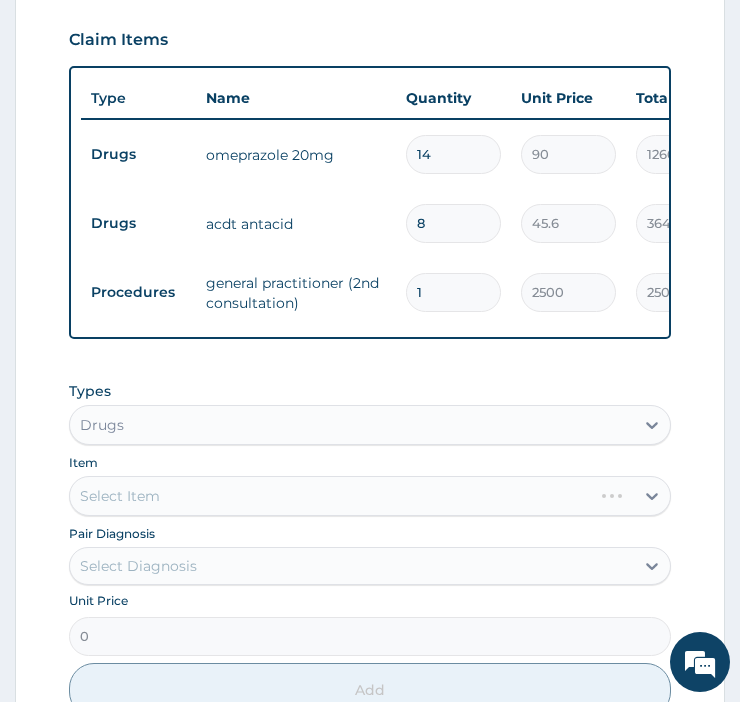 scroll, scrollTop: 518, scrollLeft: 0, axis: vertical 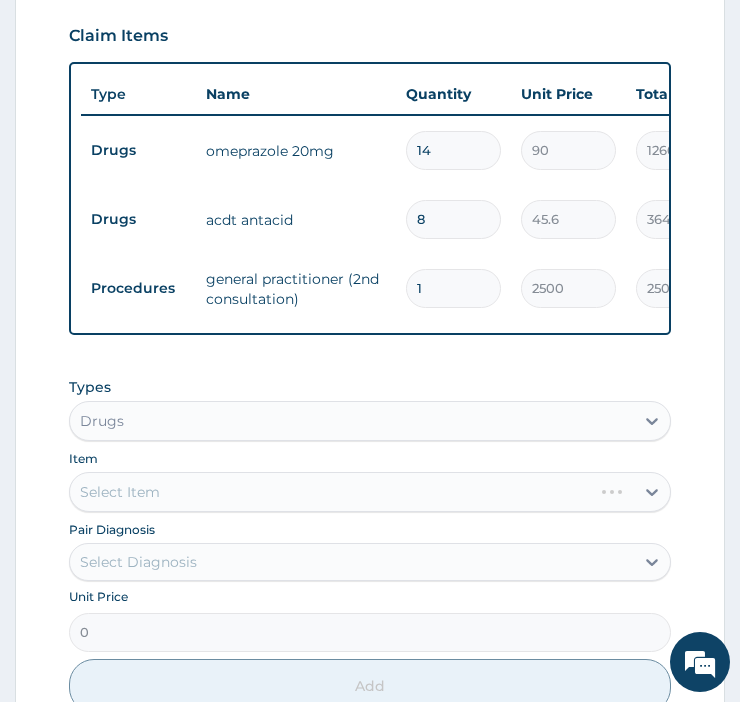 click on "Select Item" at bounding box center [370, 492] 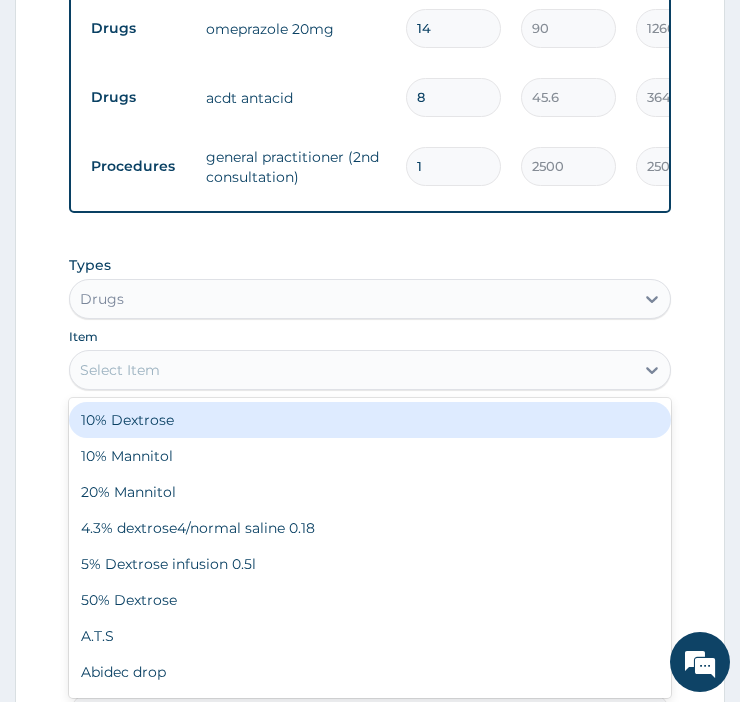 scroll, scrollTop: 635, scrollLeft: 0, axis: vertical 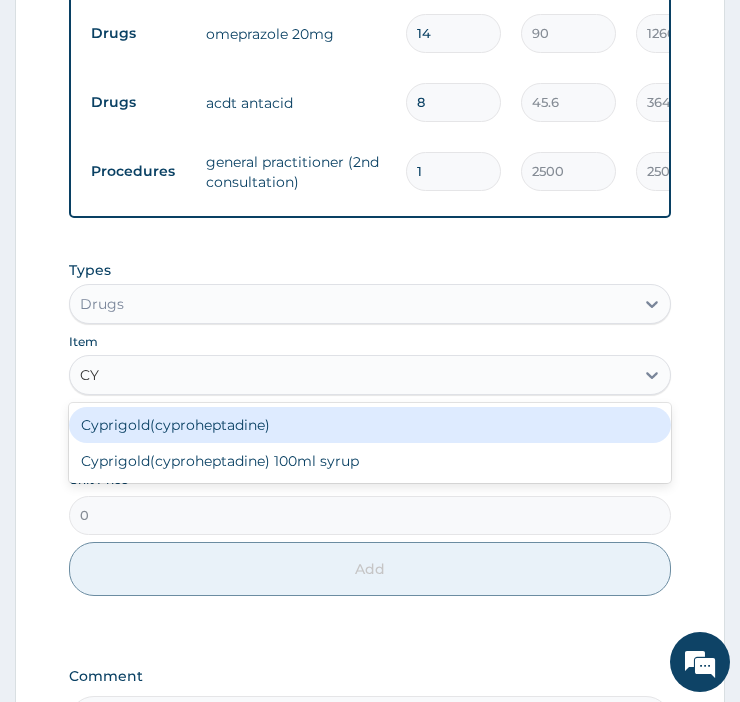 type on "C" 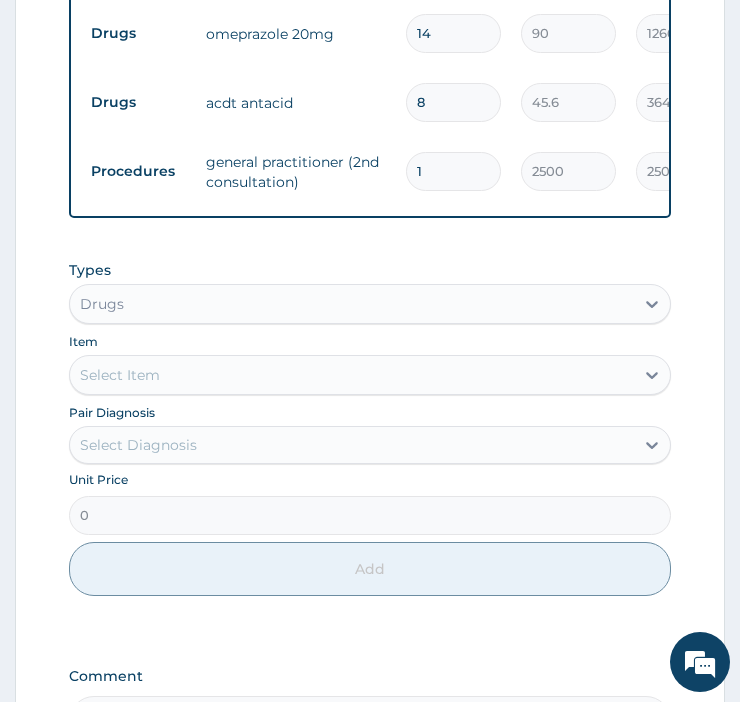 click on "Select Item" at bounding box center (352, 375) 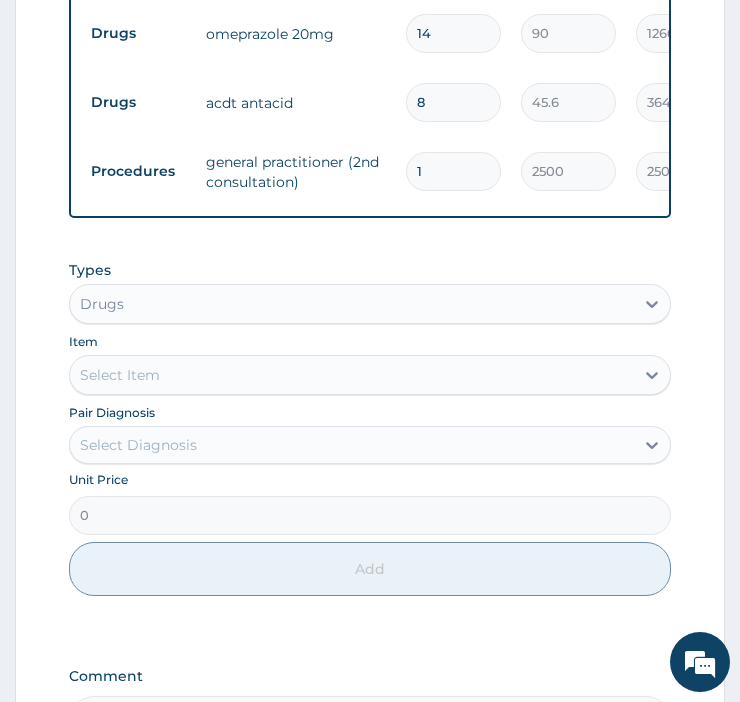 click on "Select Item" at bounding box center (352, 375) 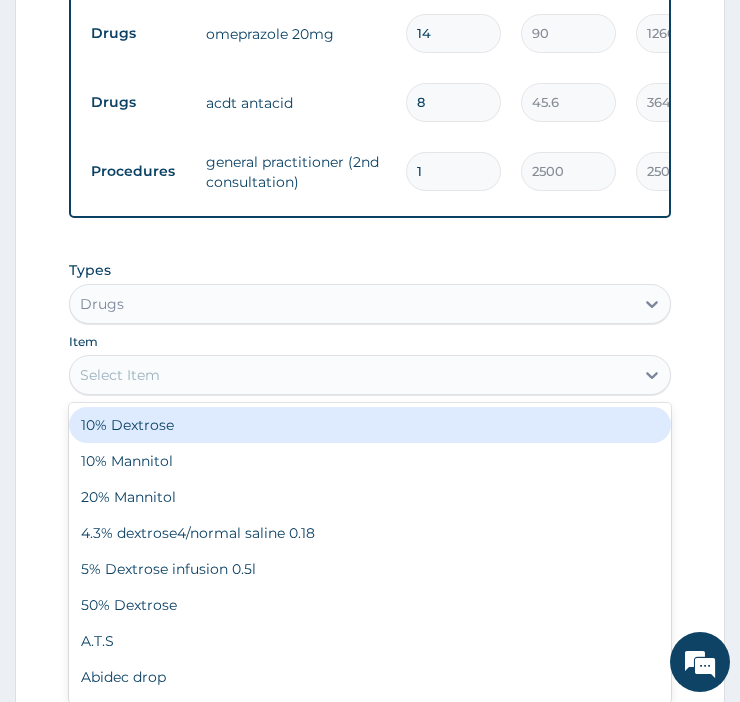 click on "Select Item" at bounding box center [352, 375] 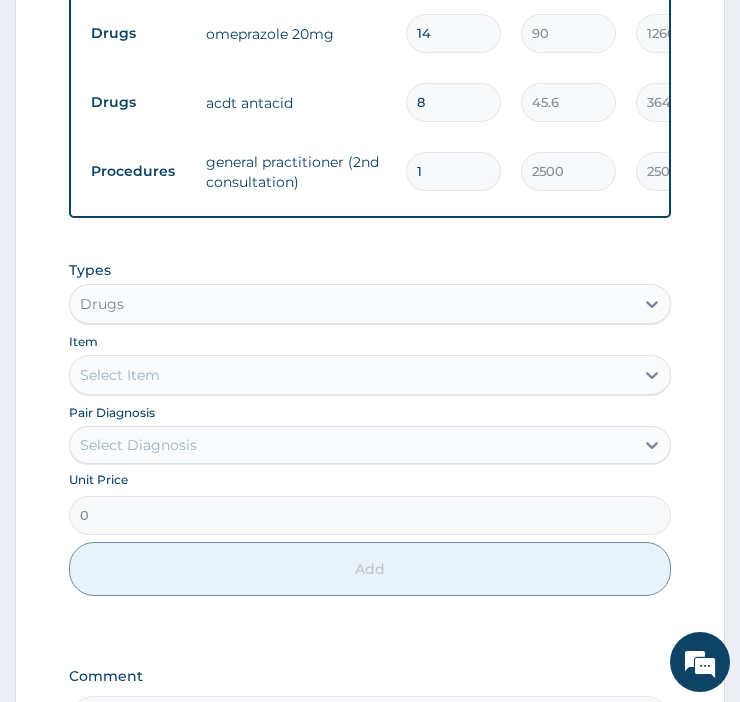 click on "Select Item" at bounding box center (352, 375) 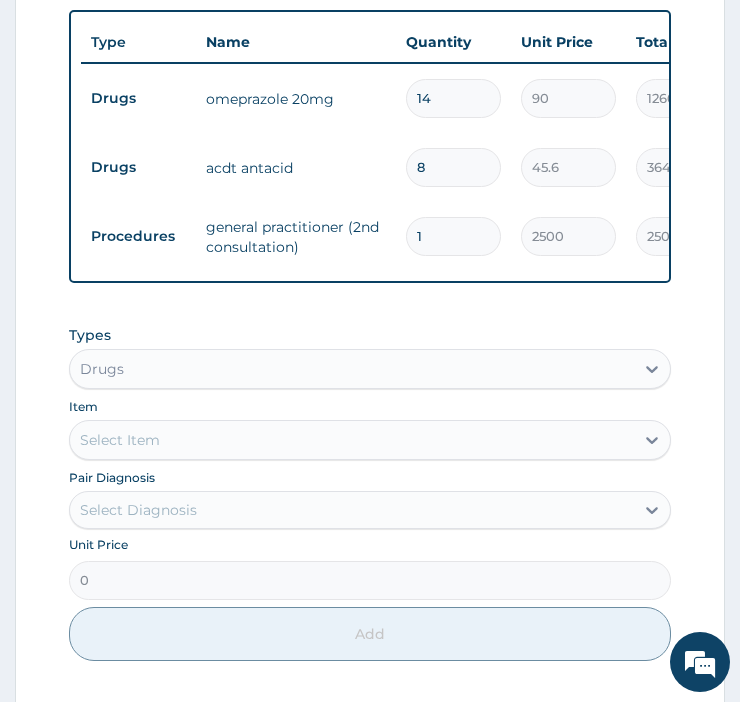scroll, scrollTop: 580, scrollLeft: 0, axis: vertical 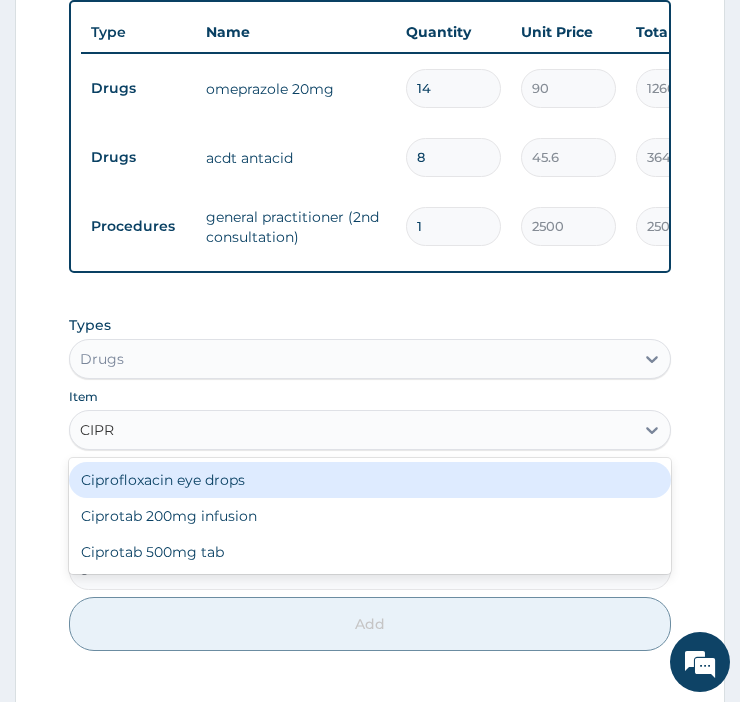 type on "CIPRO" 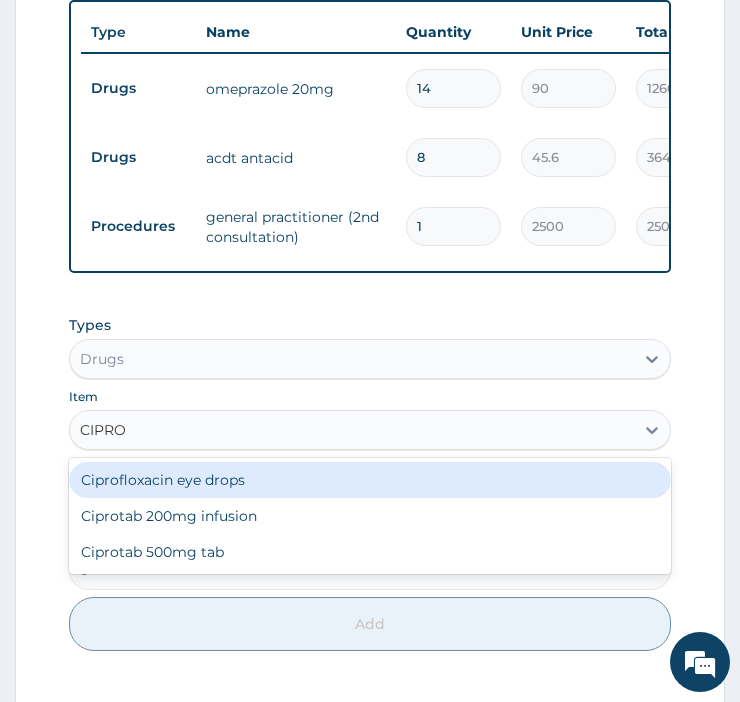 click on "Ciprotab 500mg tab" at bounding box center (370, 552) 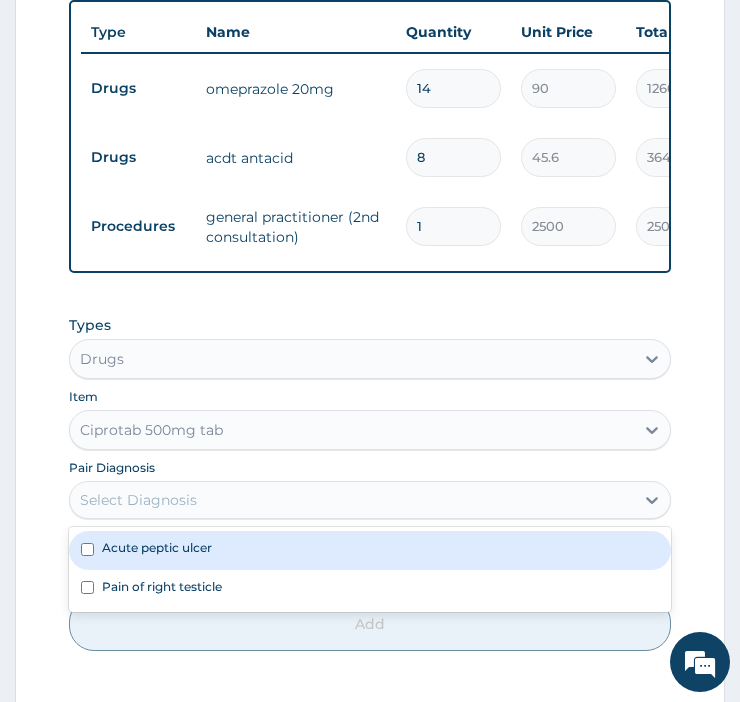 click on "Acute peptic ulcer" at bounding box center (157, 547) 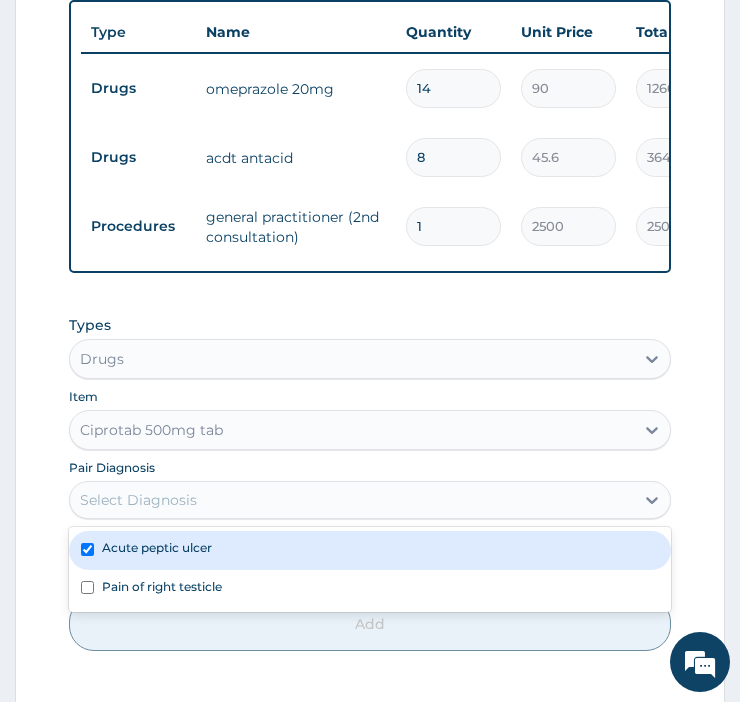checkbox on "true" 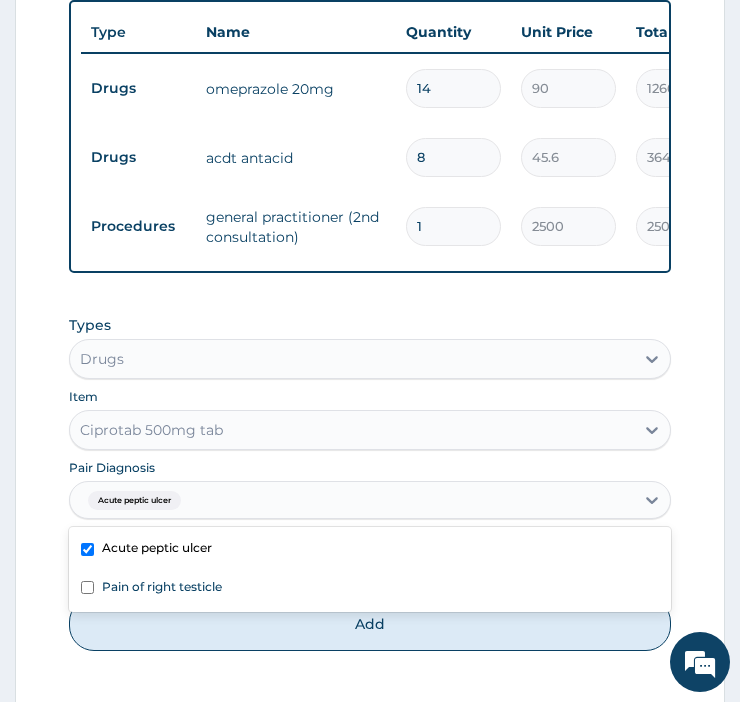click at bounding box center [87, 587] 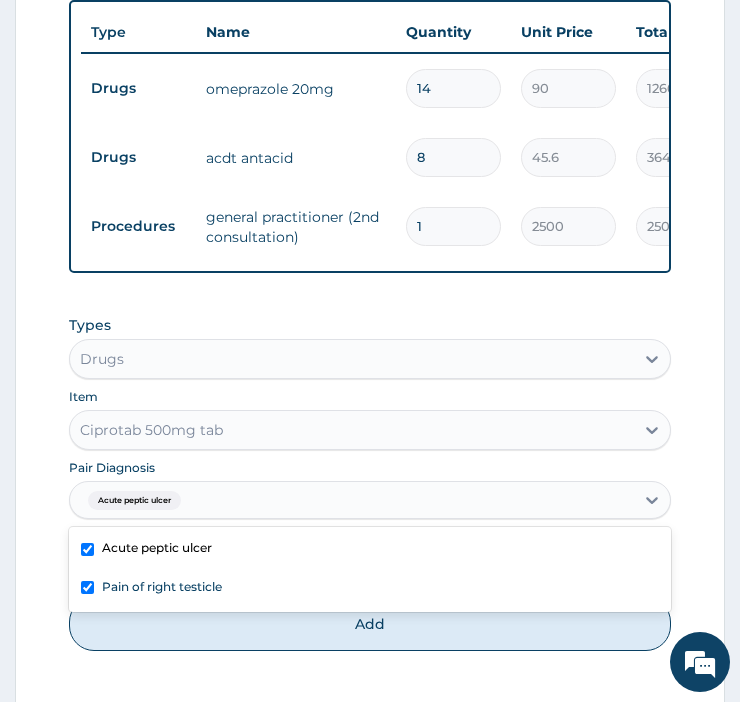 checkbox on "true" 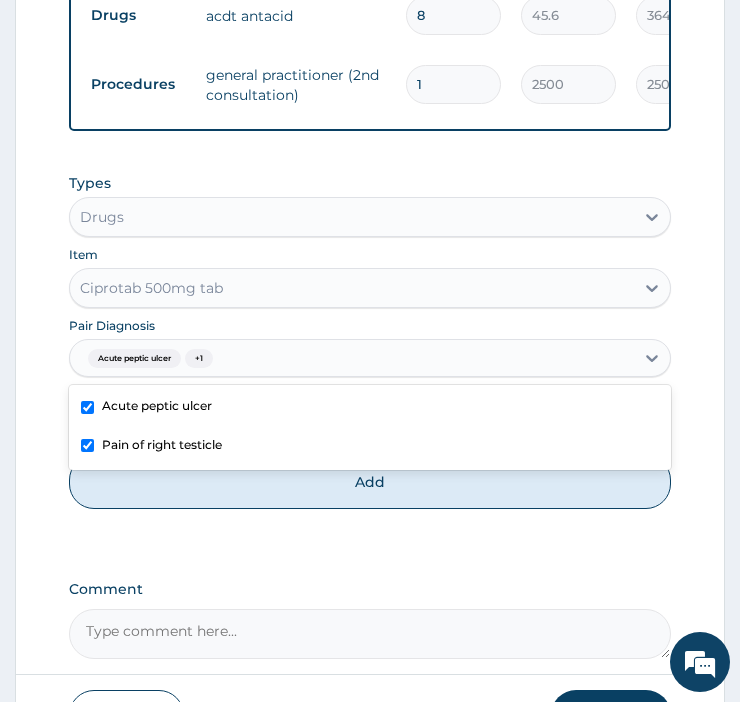 scroll, scrollTop: 756, scrollLeft: 0, axis: vertical 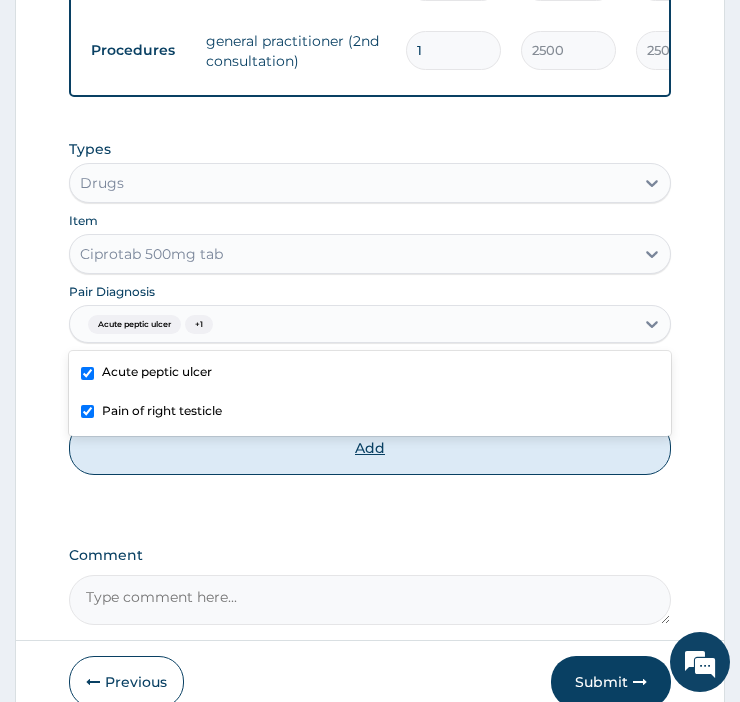 click on "Add" at bounding box center (370, 448) 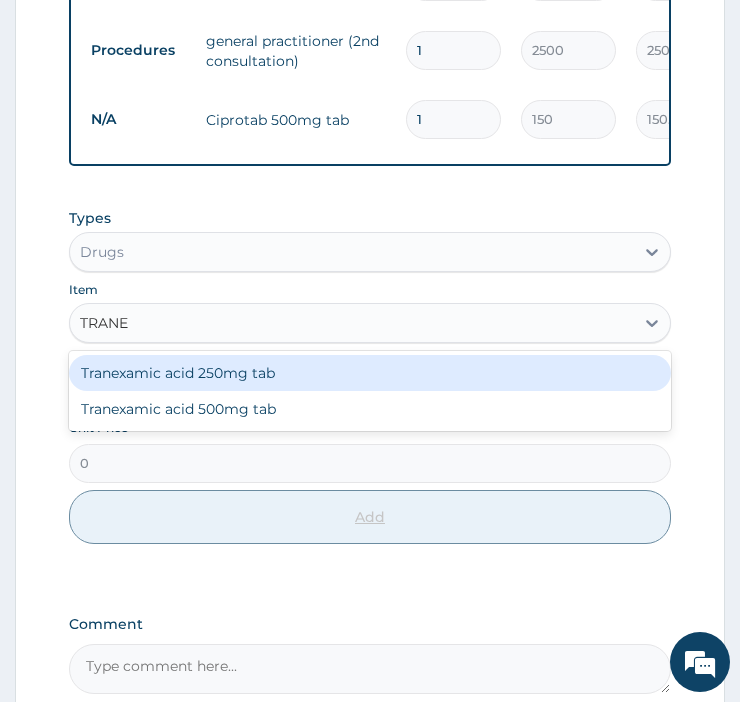 type on "TRANEX" 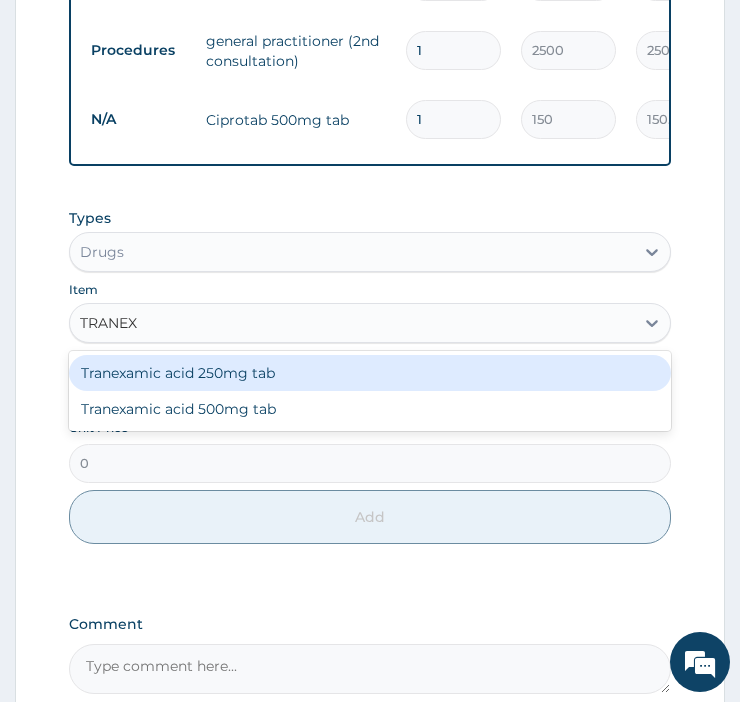 click on "Tranexamic acid 500mg tab" at bounding box center (370, 409) 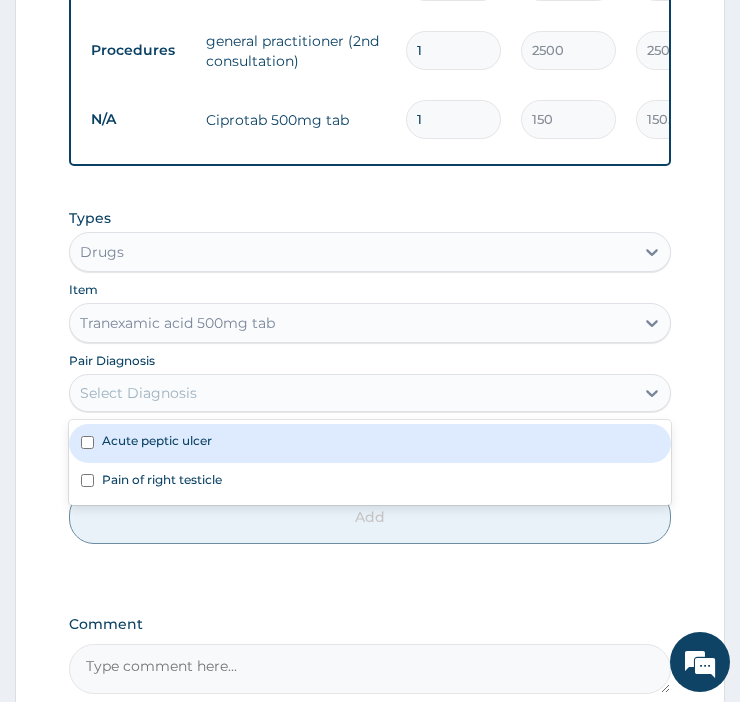 click at bounding box center [87, 480] 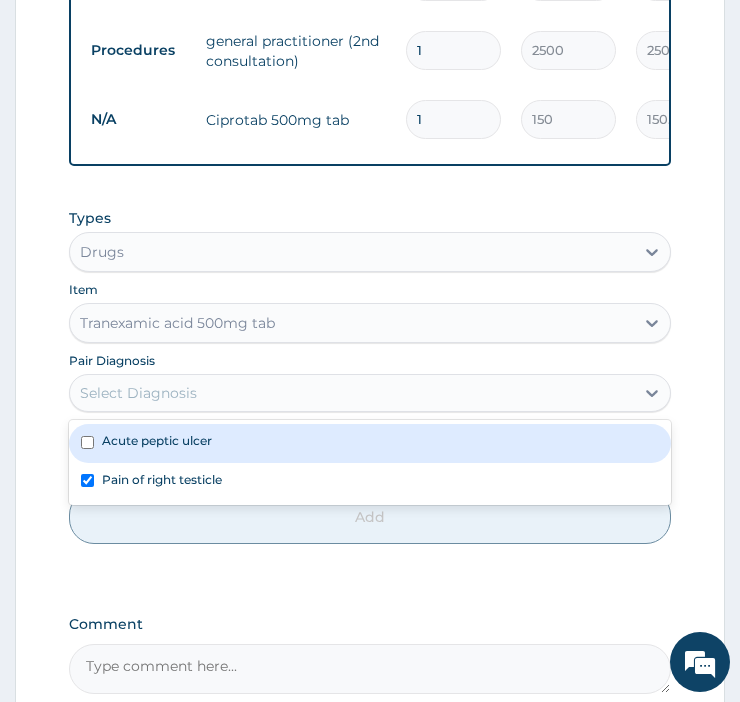 checkbox on "true" 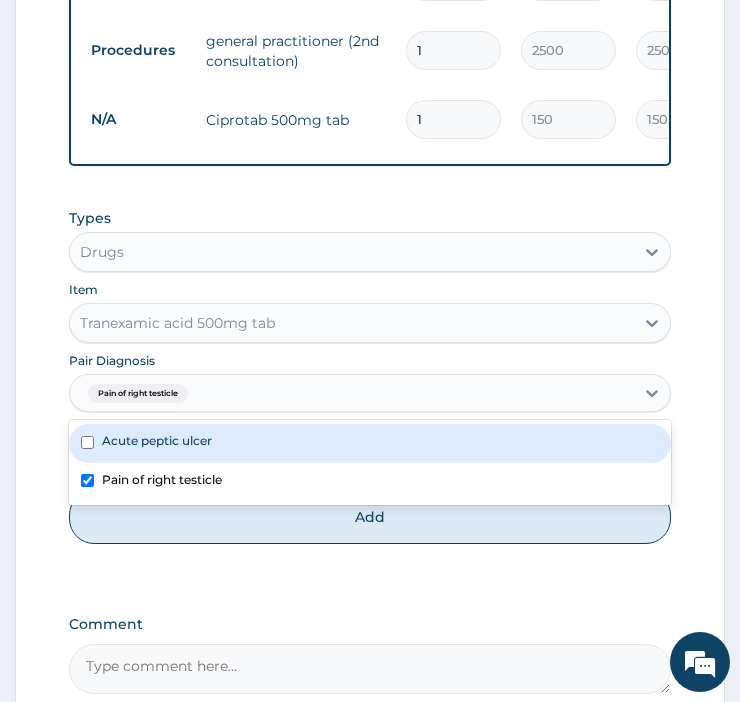 click at bounding box center [87, 442] 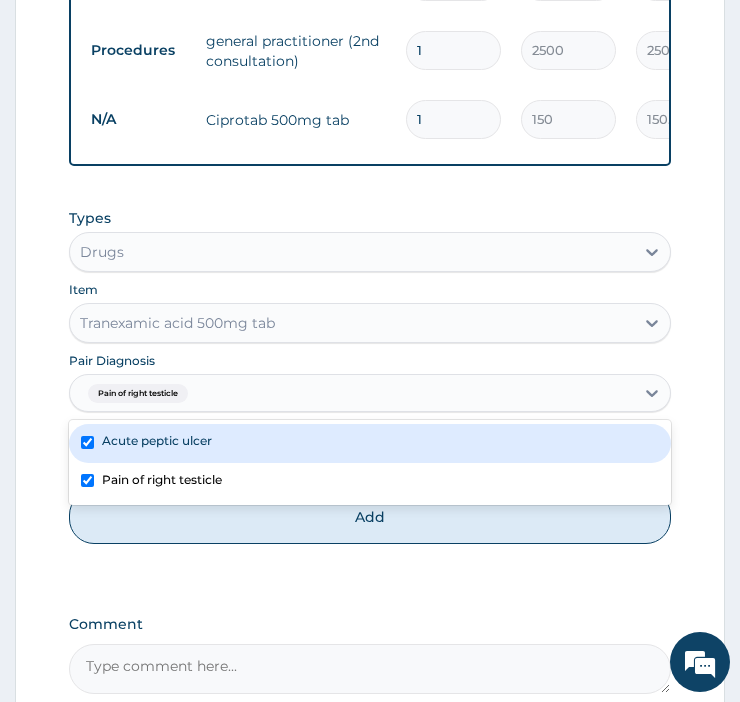 checkbox on "true" 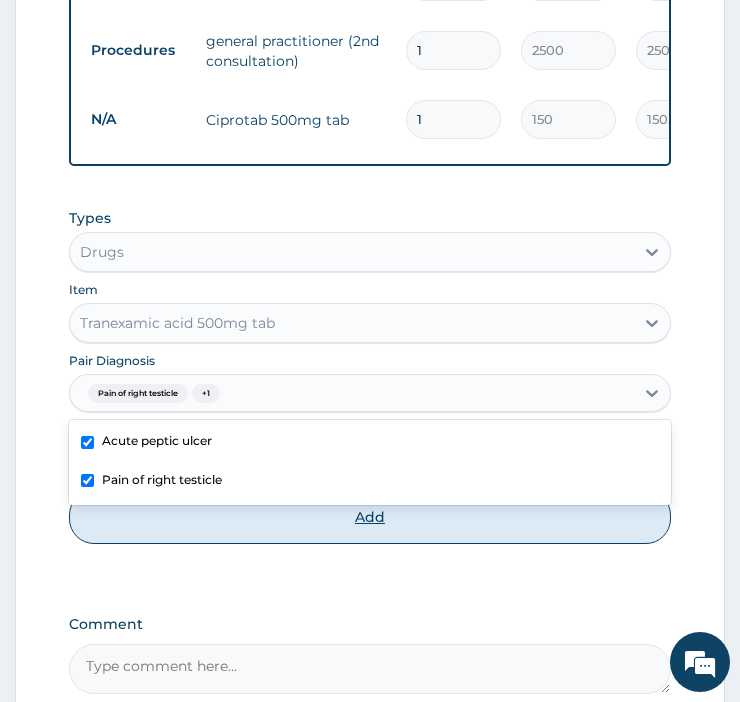click on "Add" at bounding box center [370, 517] 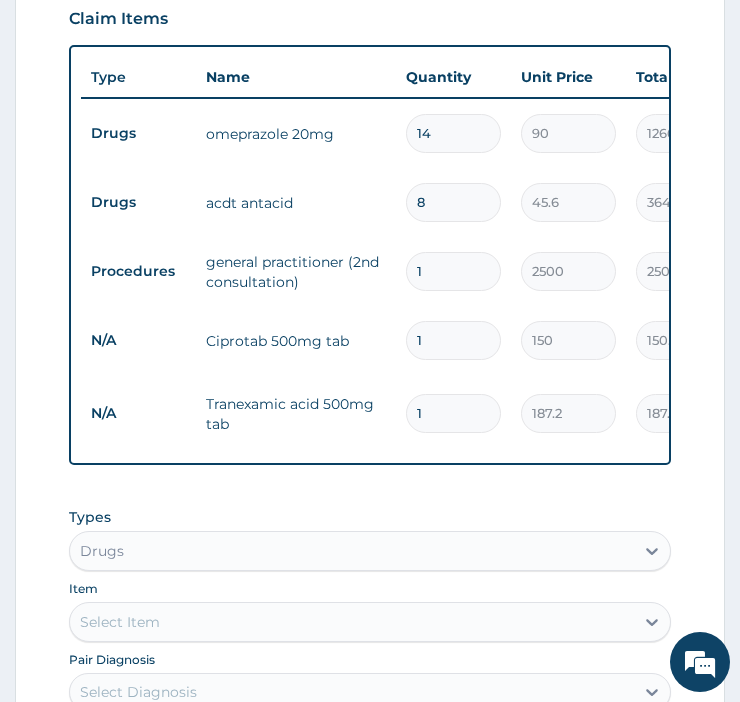 scroll, scrollTop: 512, scrollLeft: 0, axis: vertical 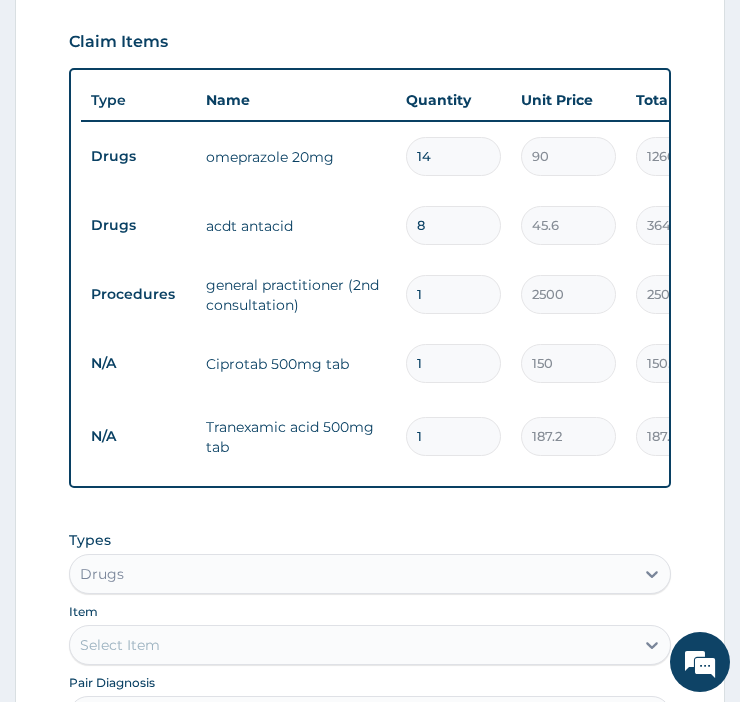 click on "1" at bounding box center (453, 363) 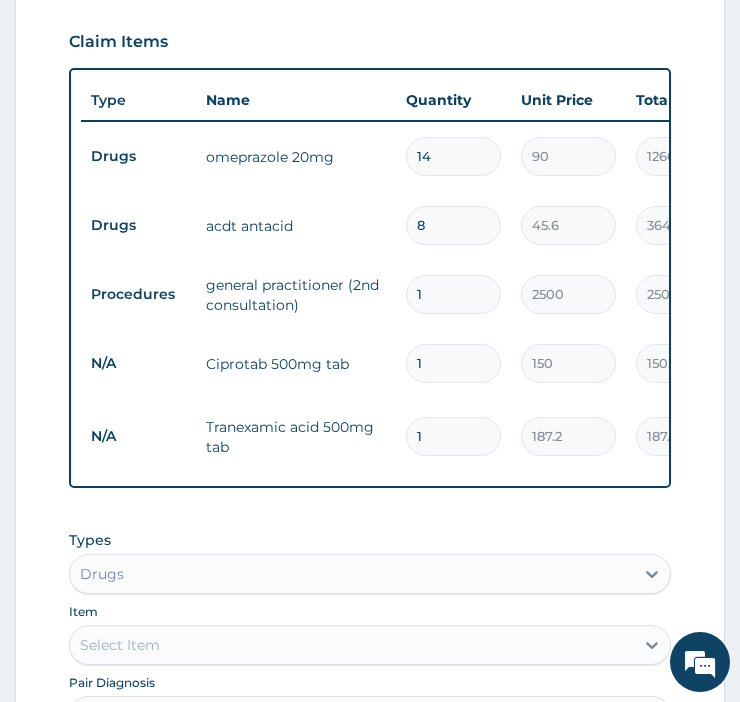 type 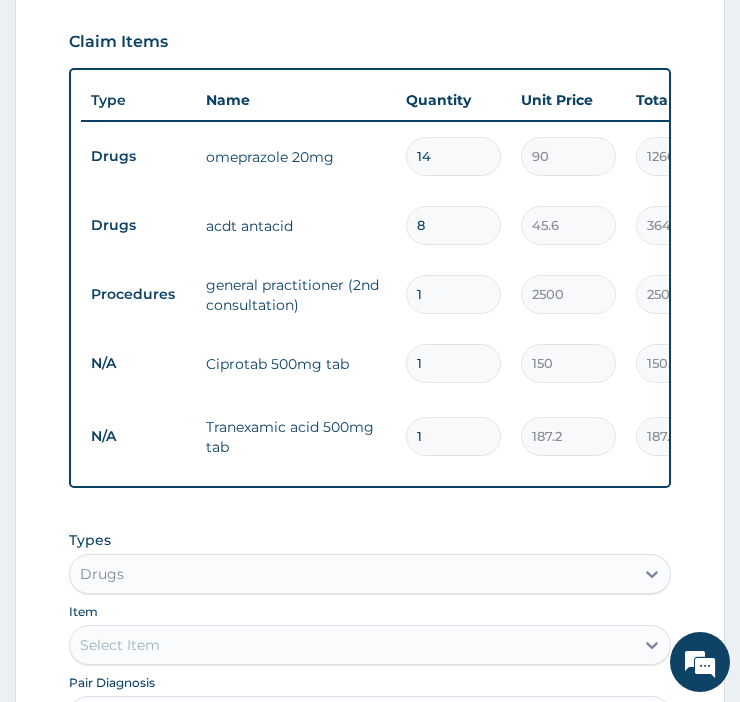 type on "0.00" 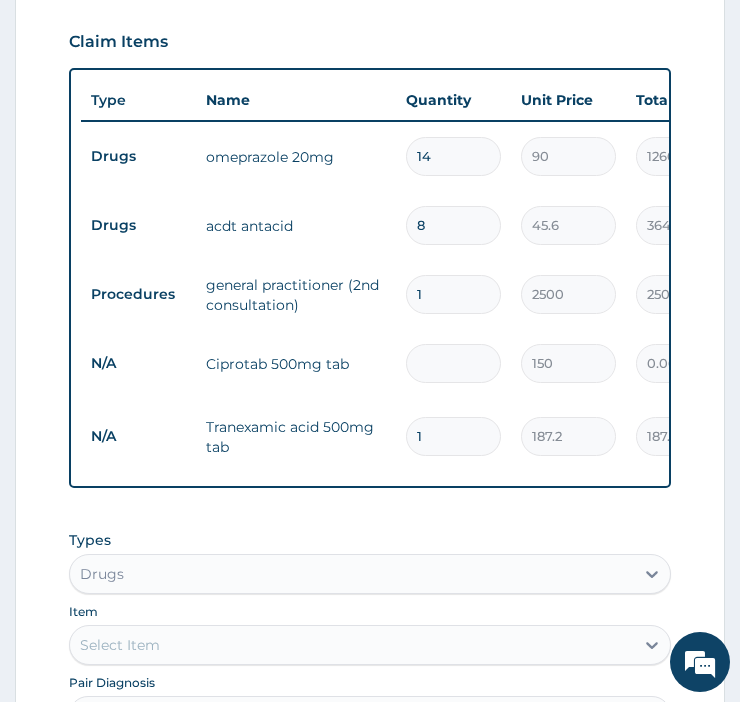 click at bounding box center [453, 363] 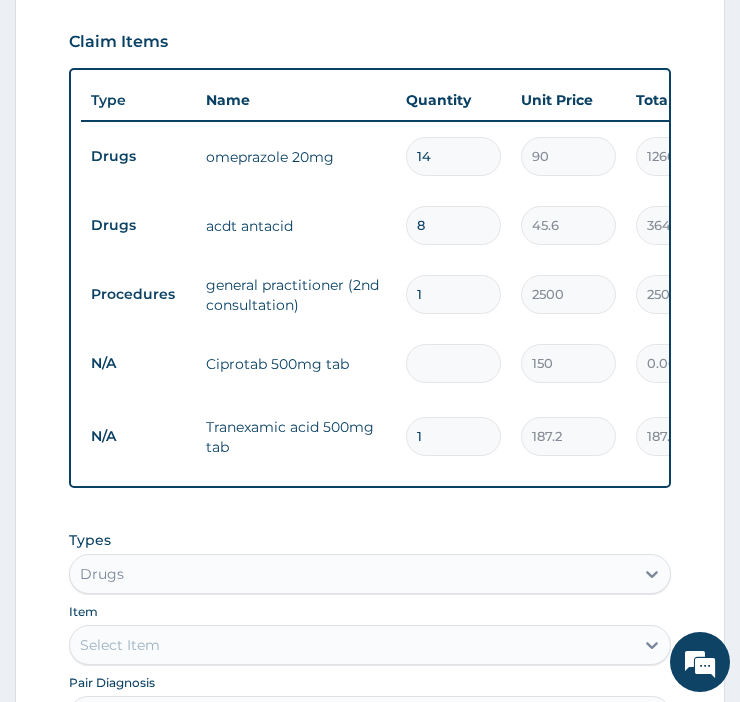 type on "1" 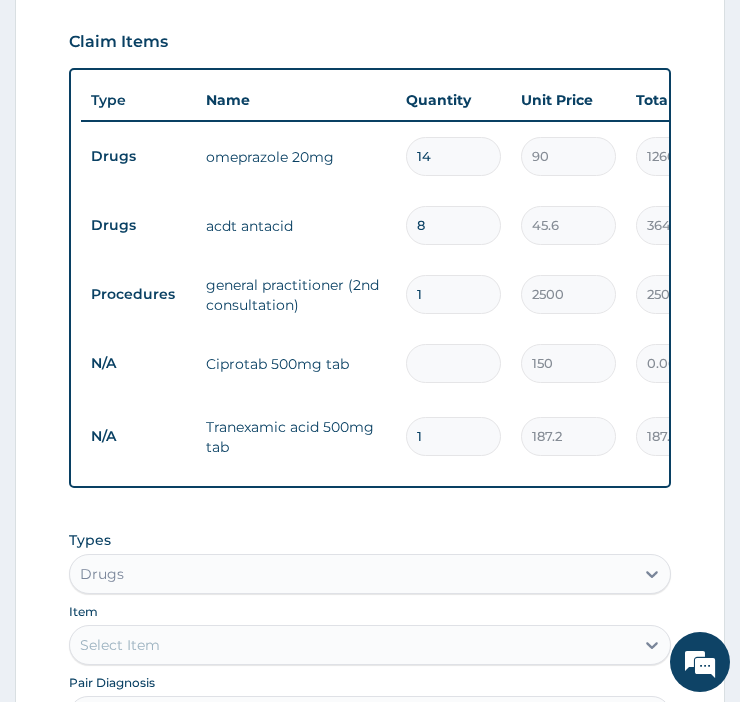 type on "150.00" 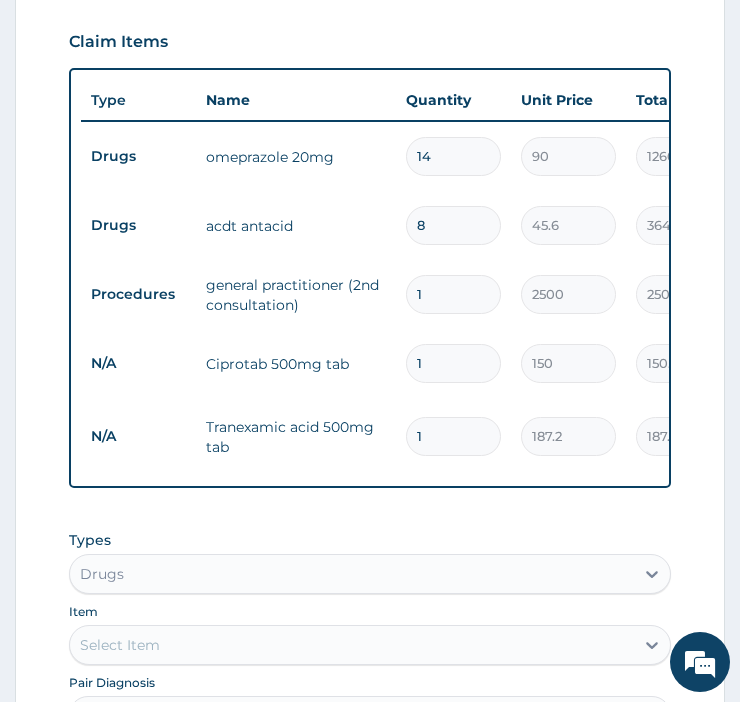 type on "14" 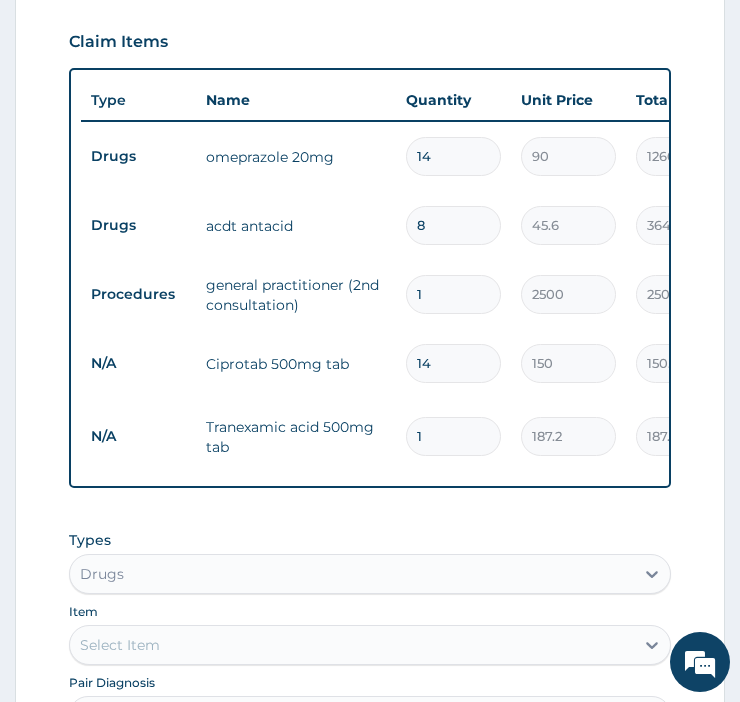 type on "2100.00" 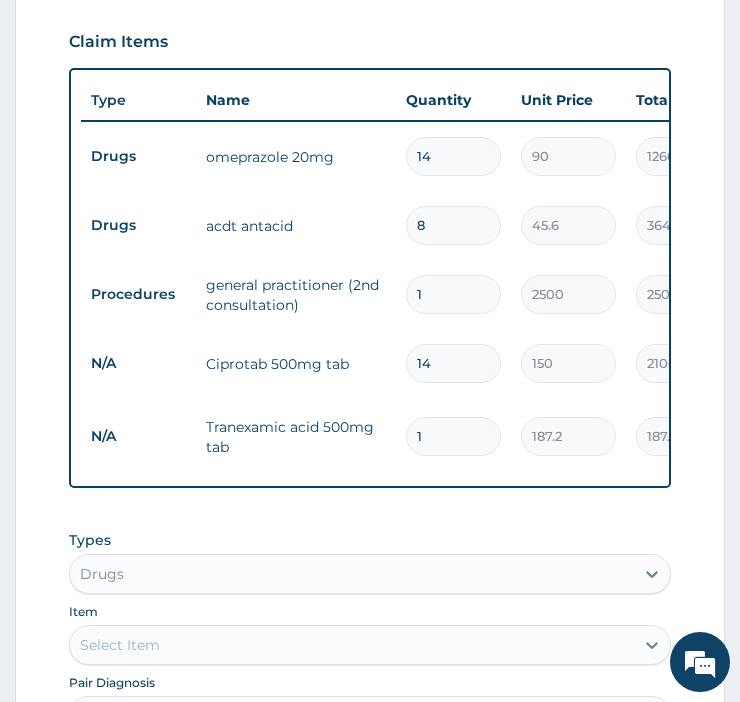 type on "14" 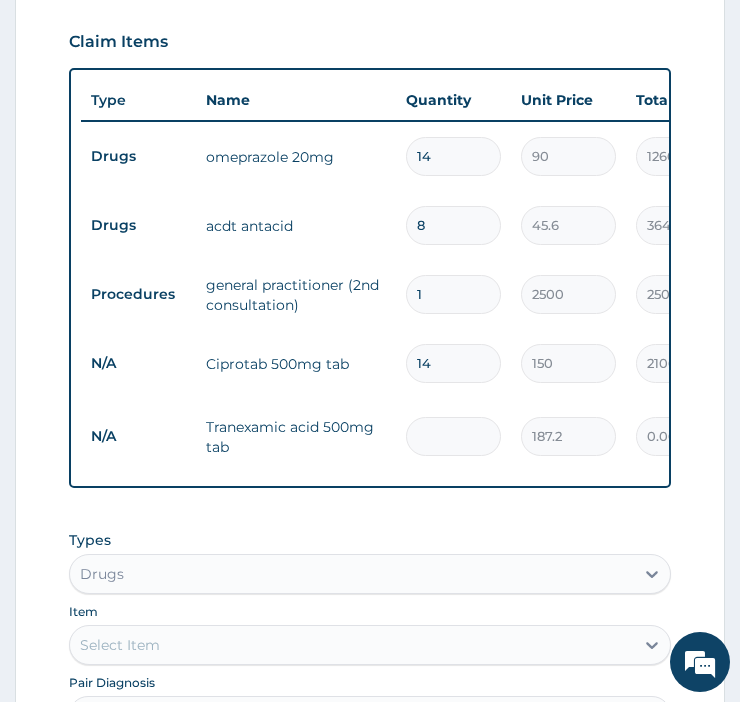 type on "1" 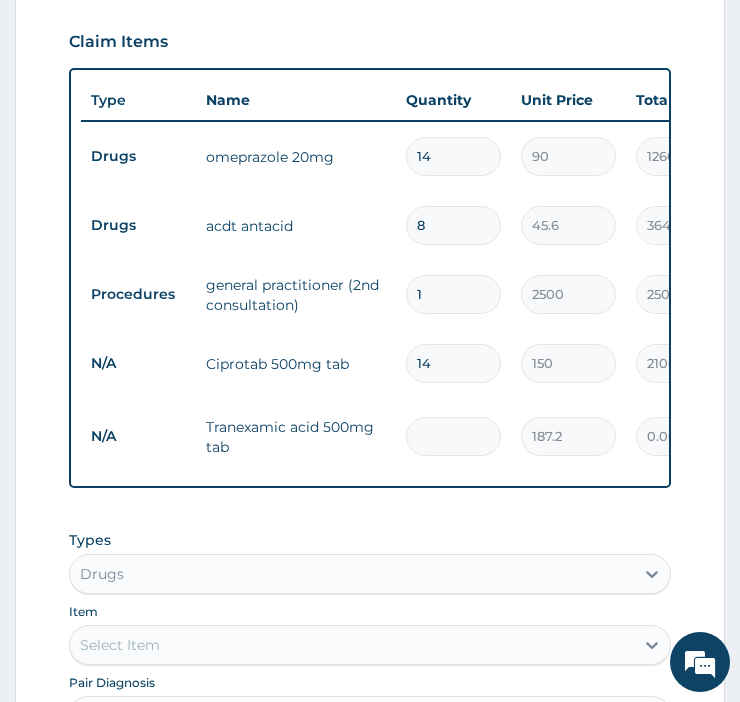 type on "187.20" 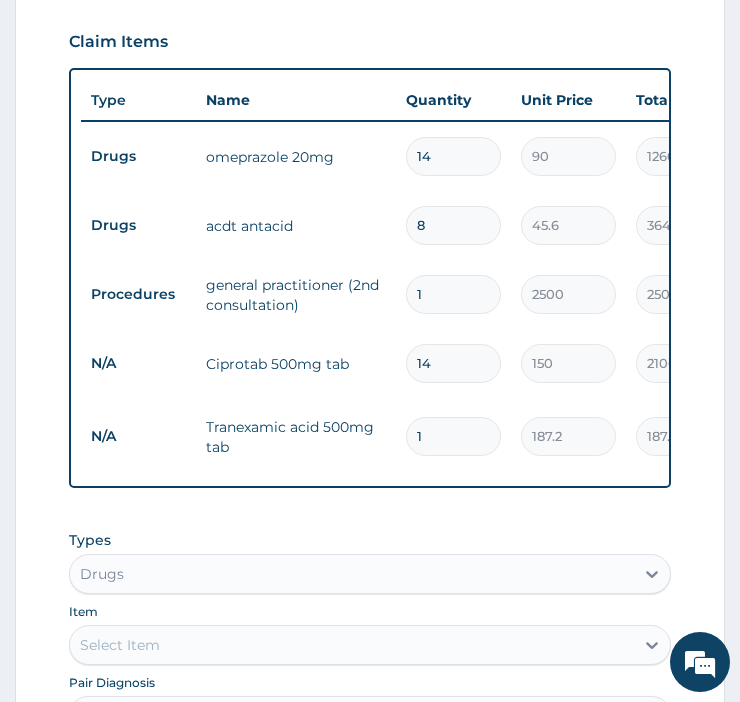 type on "14" 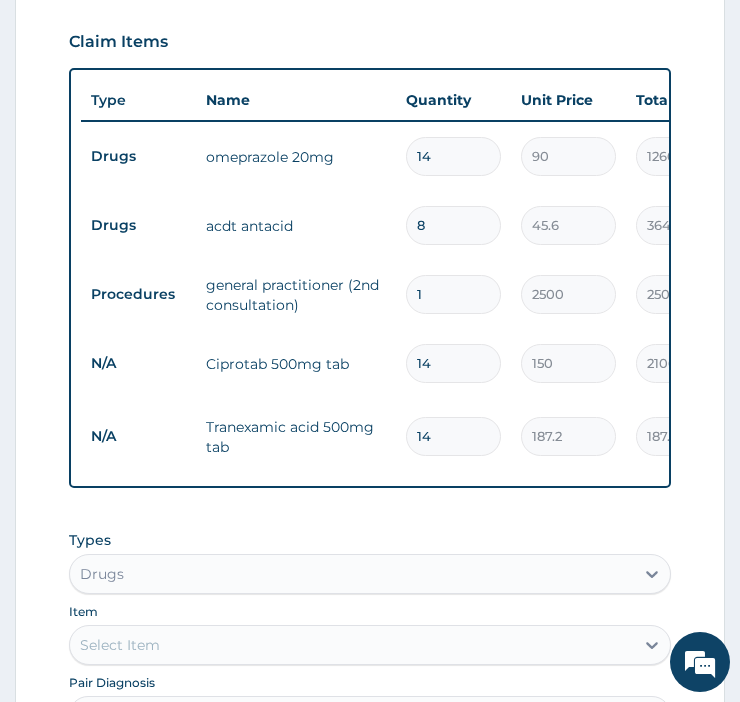 type on "2620.80" 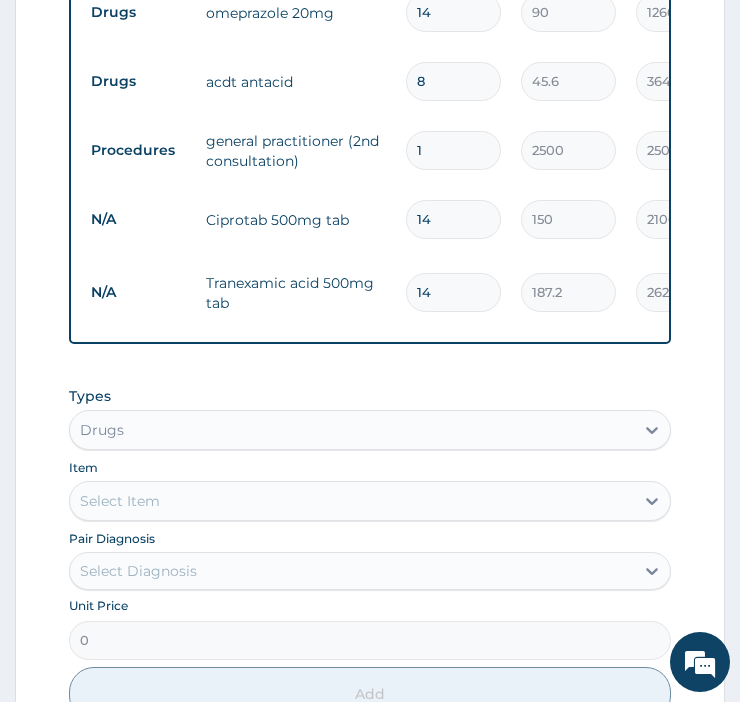 scroll, scrollTop: 660, scrollLeft: 0, axis: vertical 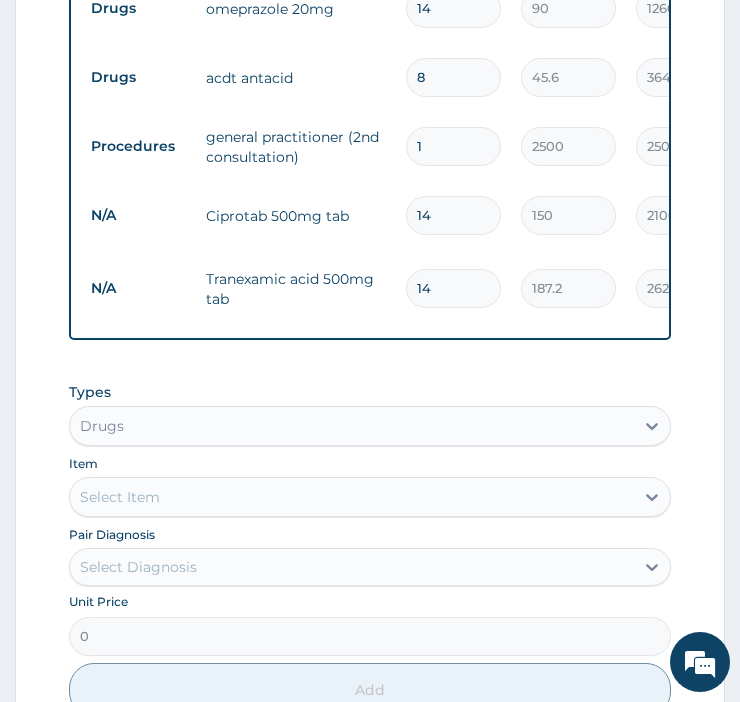 type on "14" 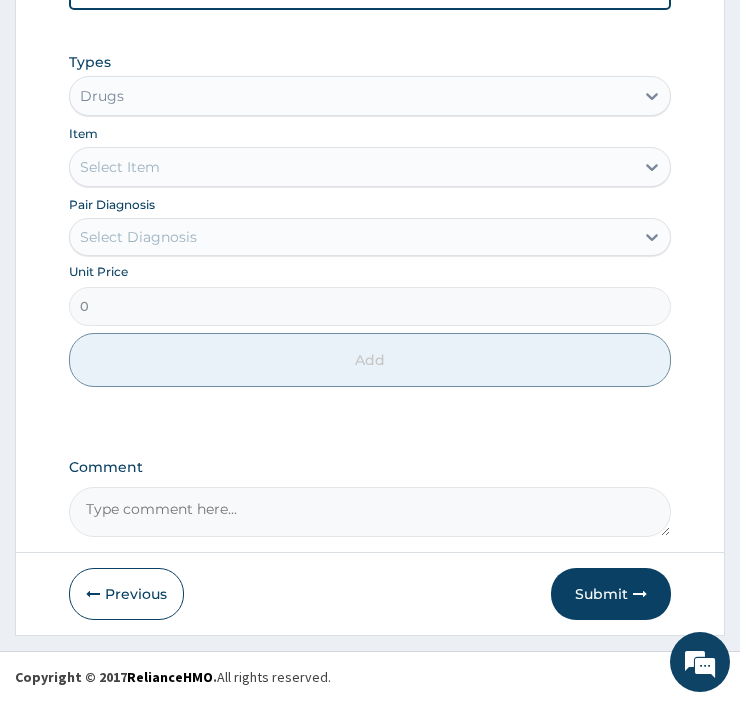 scroll, scrollTop: 1015, scrollLeft: 0, axis: vertical 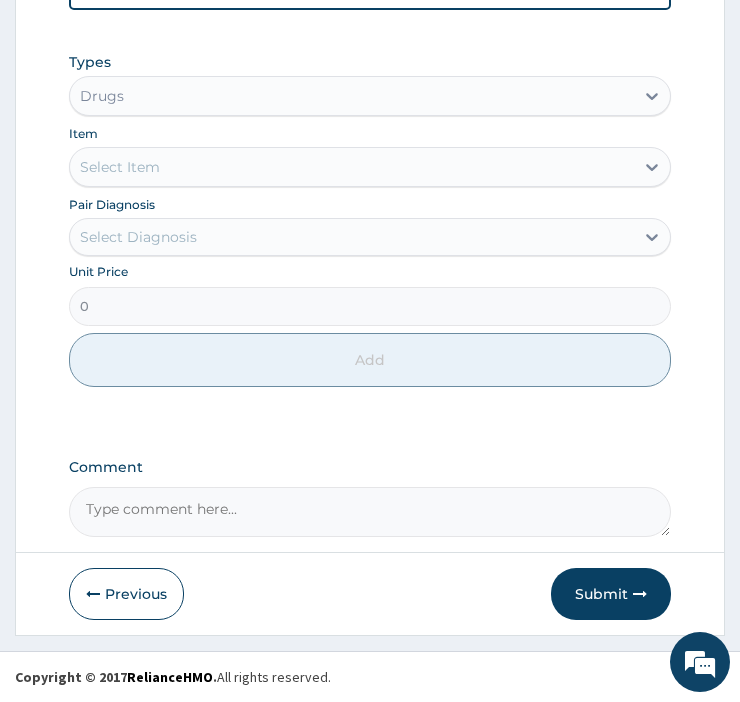 click on "Comment" at bounding box center [370, 512] 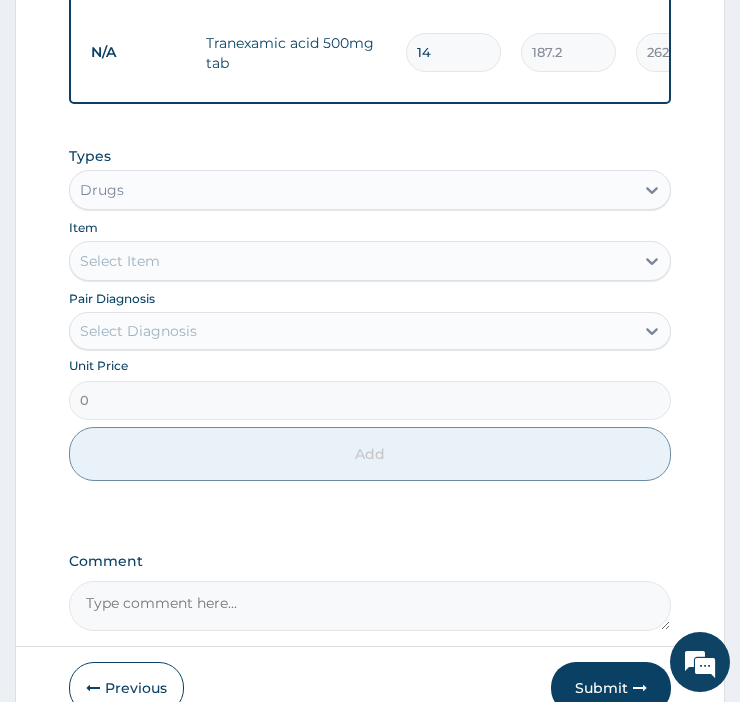 scroll, scrollTop: 1015, scrollLeft: 0, axis: vertical 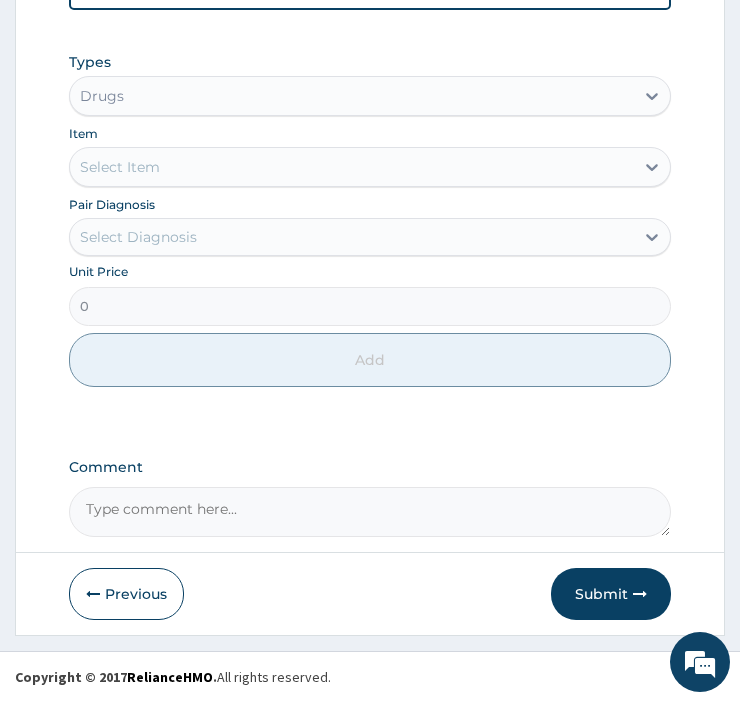 click on "Comment" at bounding box center [370, 512] 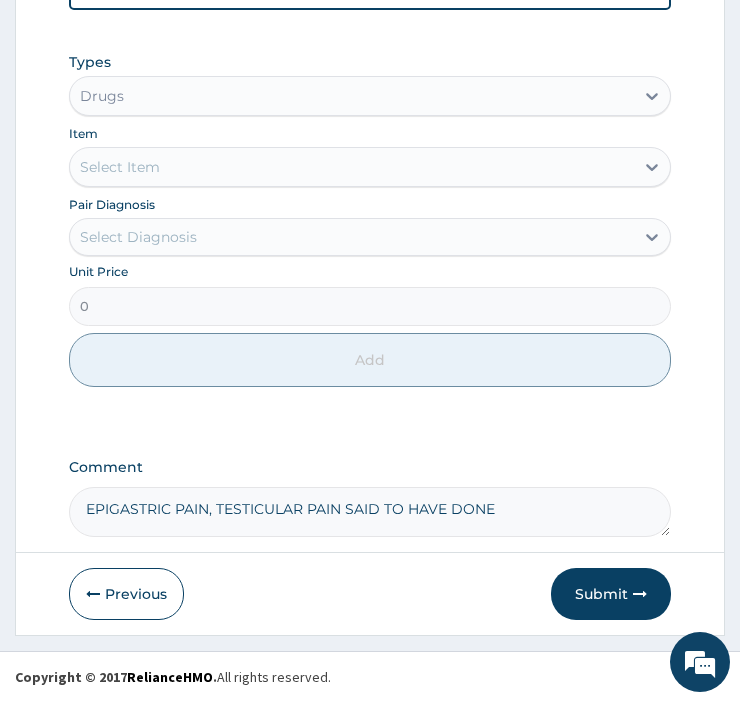 click on "EPIGASTRIC PAIN, TESTICULAR PAIN SAID TO HAVE DONE" at bounding box center [370, 512] 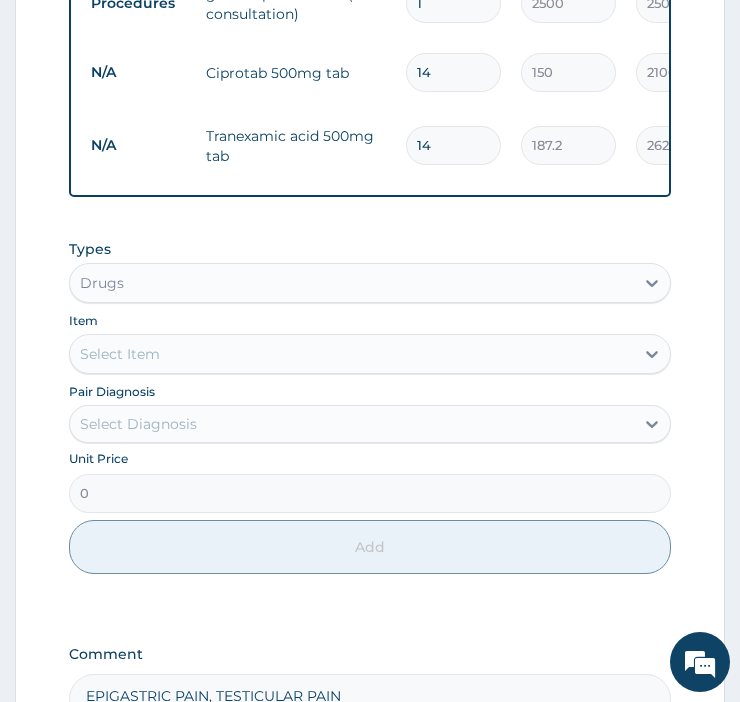 scroll, scrollTop: 1015, scrollLeft: 0, axis: vertical 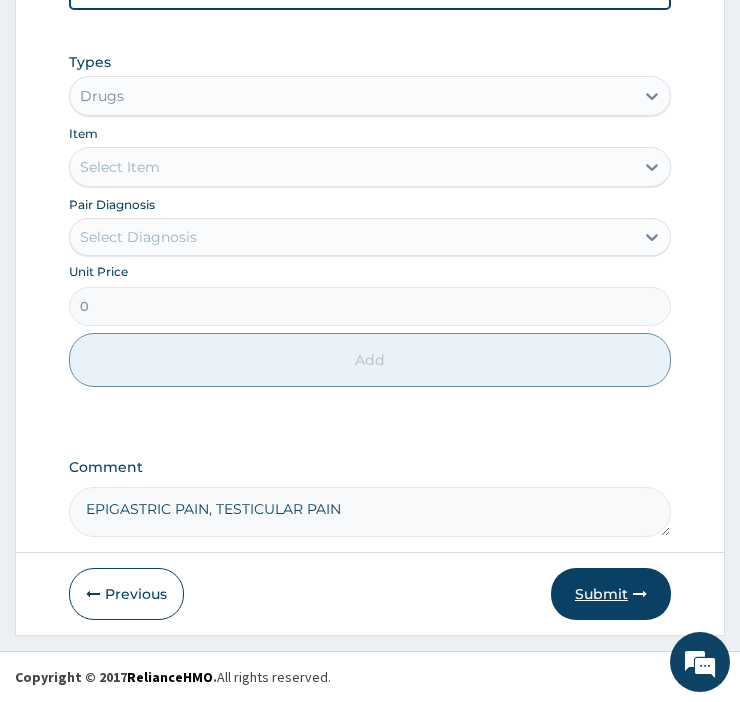 type on "EPIGASTRIC PAIN, TESTICULAR PAIN" 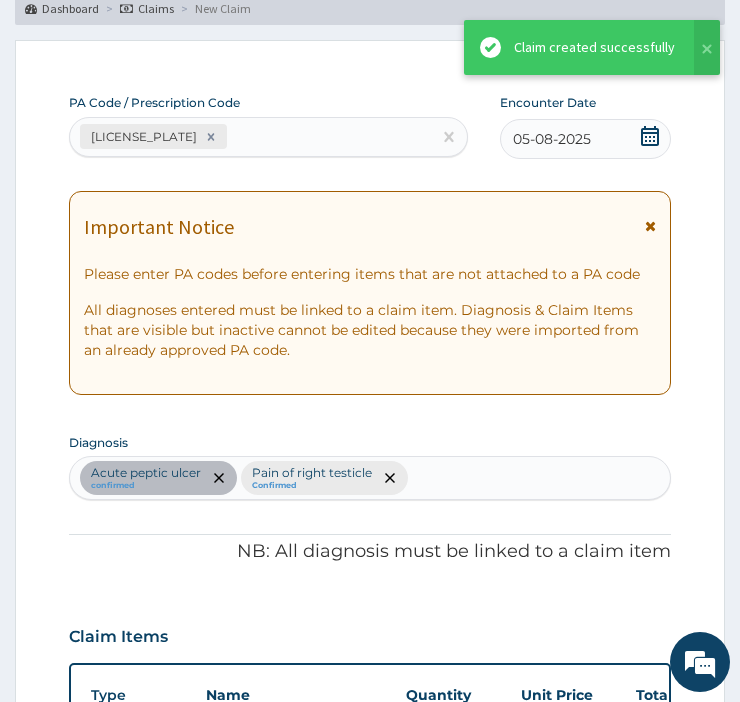 scroll, scrollTop: 1015, scrollLeft: 0, axis: vertical 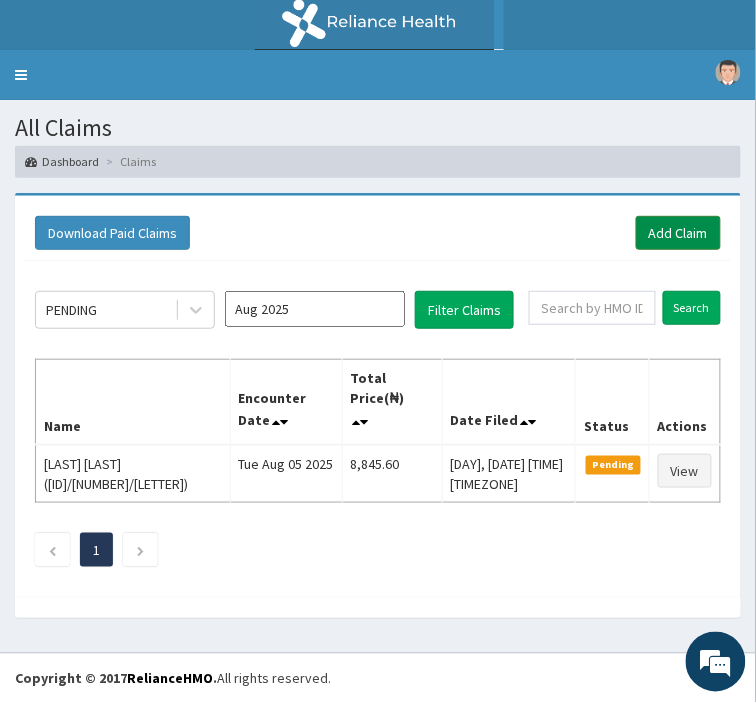 click on "Add Claim" at bounding box center [678, 233] 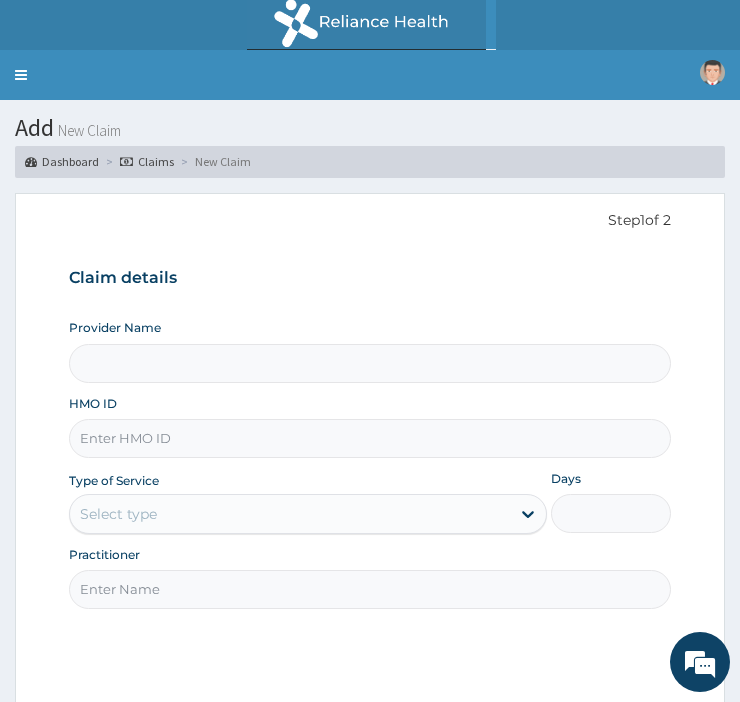 scroll, scrollTop: 0, scrollLeft: 0, axis: both 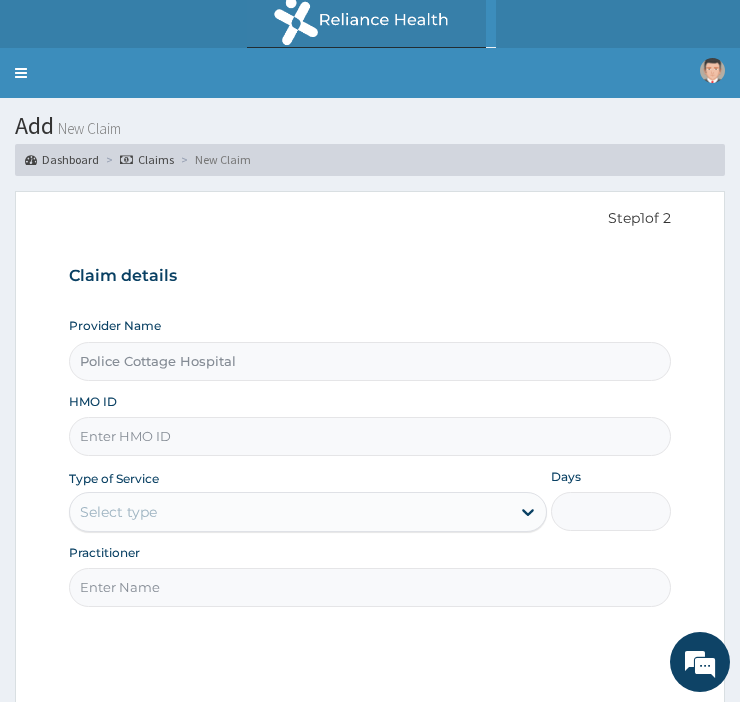 click on "HMO ID" at bounding box center [370, 436] 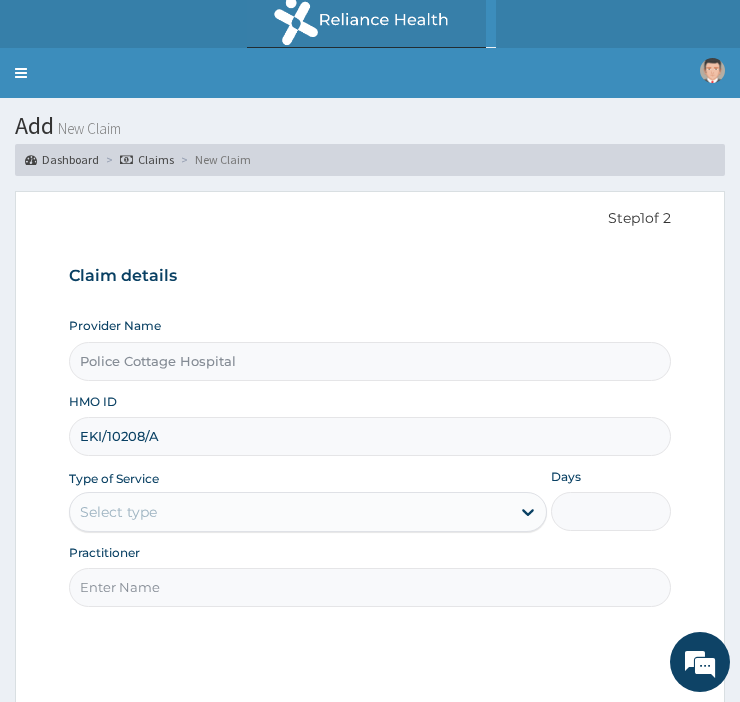 type on "EKI/10208/A" 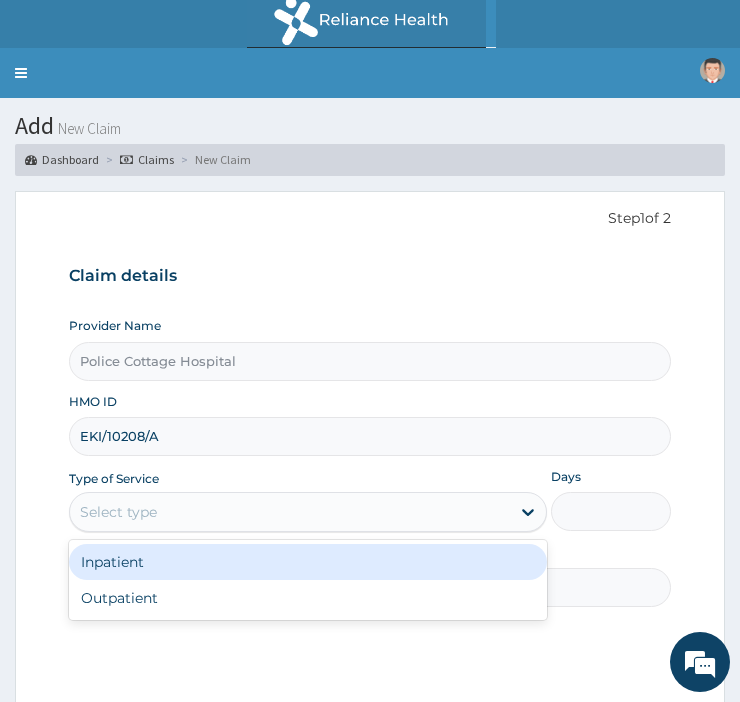 click on "Select type" at bounding box center [290, 512] 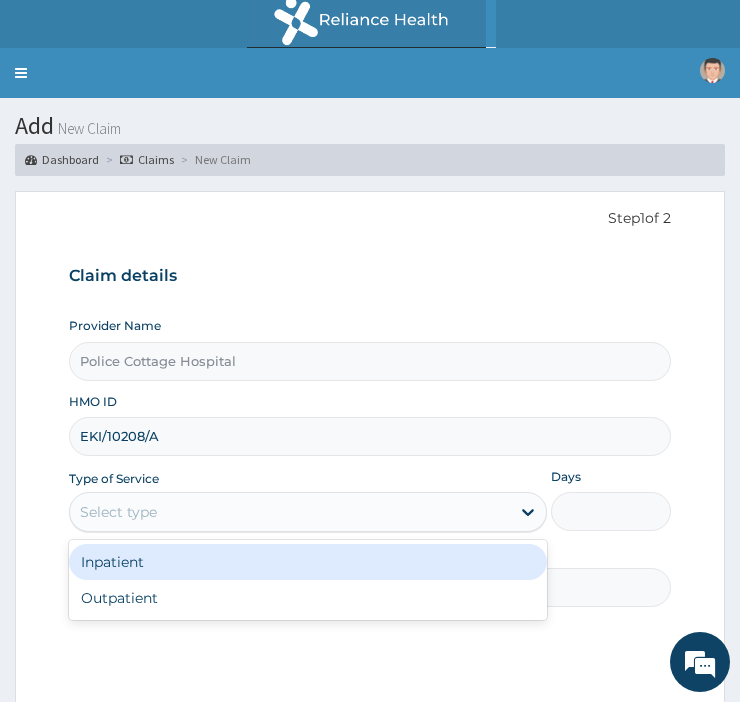 click on "Inpatient" at bounding box center [308, 562] 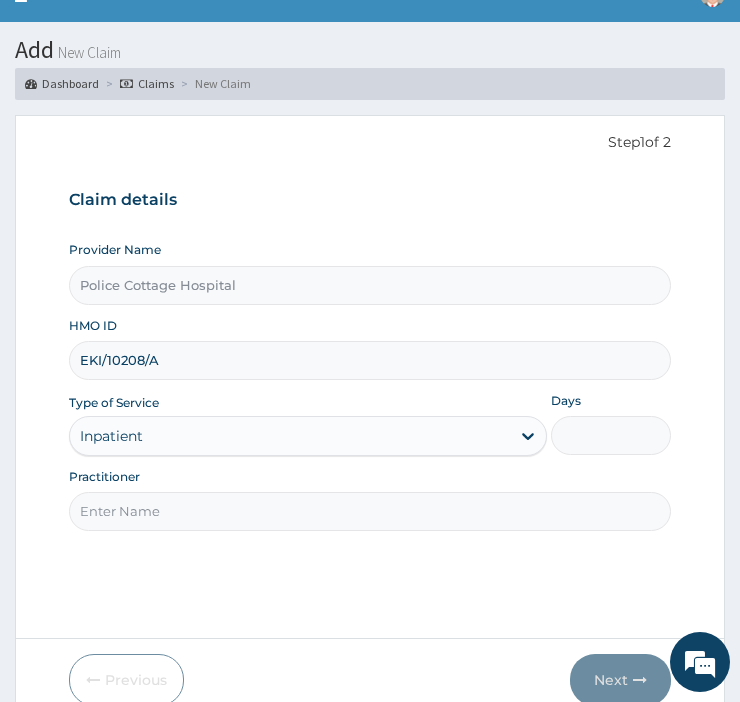 scroll, scrollTop: 80, scrollLeft: 0, axis: vertical 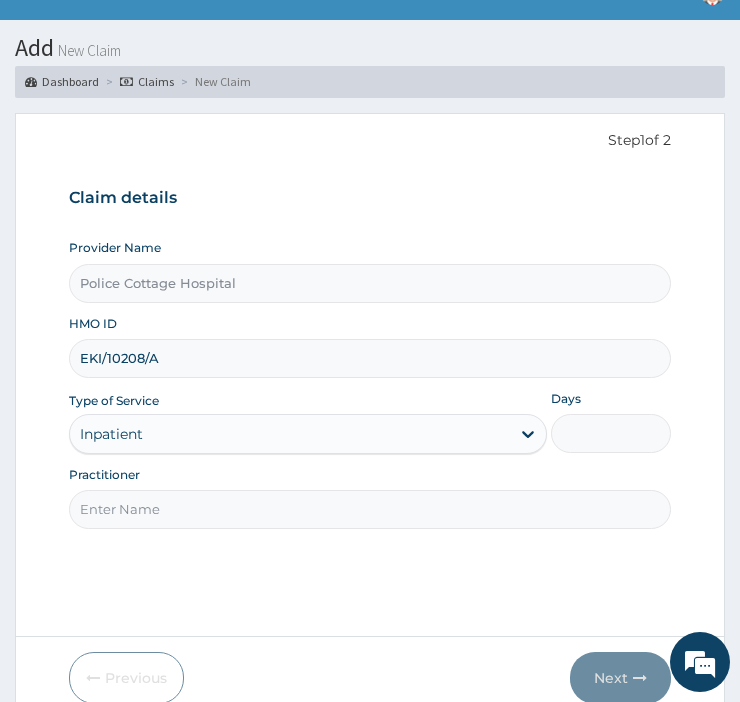 click on "Practitioner" at bounding box center [370, 509] 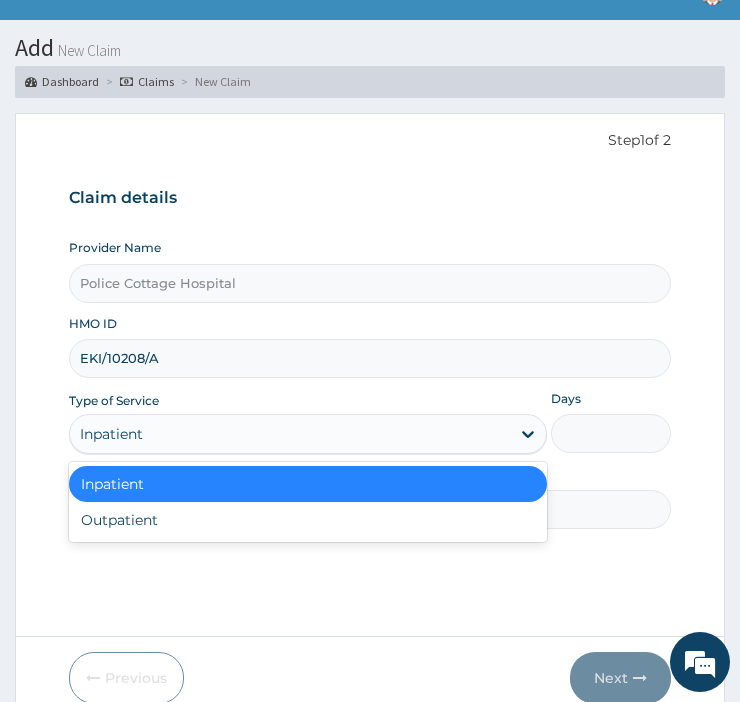 click on "Inpatient" at bounding box center [290, 434] 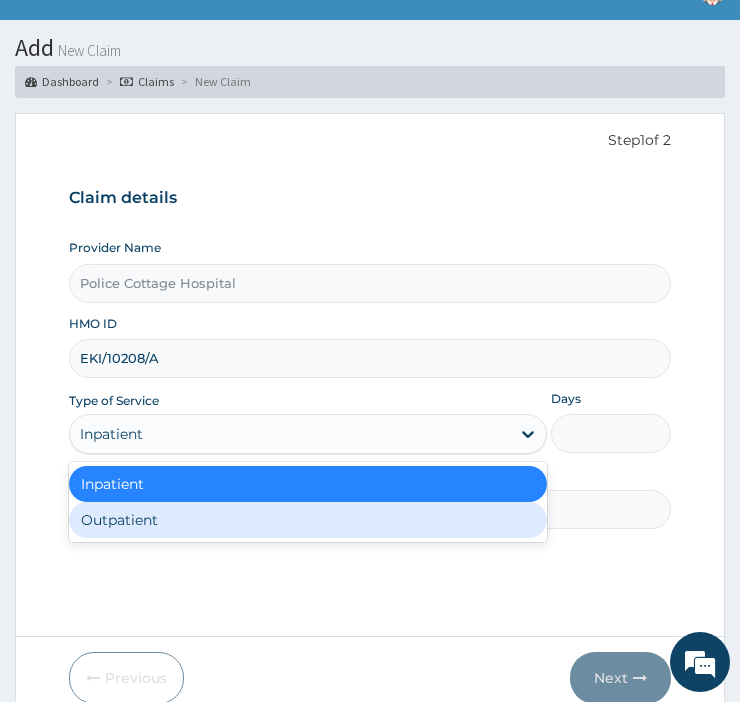 click on "Outpatient" at bounding box center [308, 520] 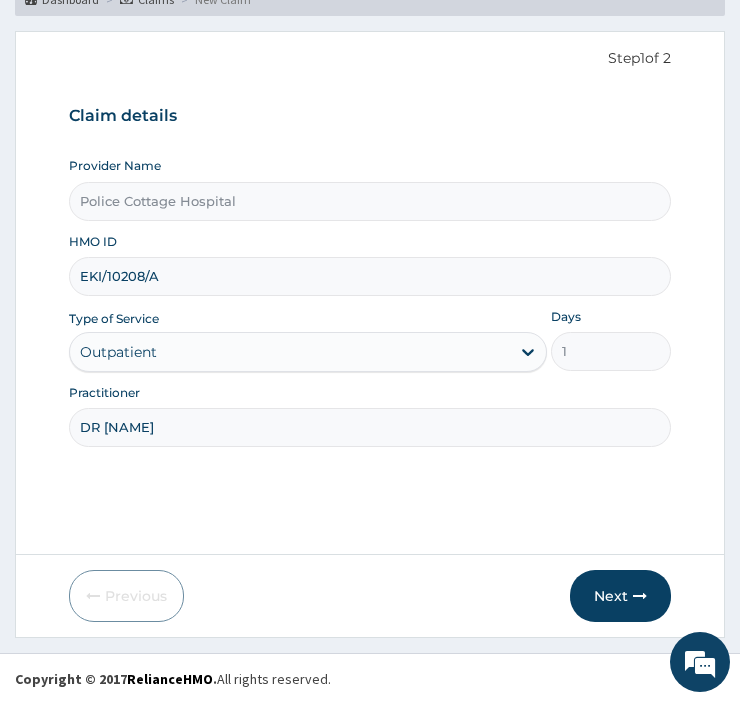 scroll, scrollTop: 164, scrollLeft: 0, axis: vertical 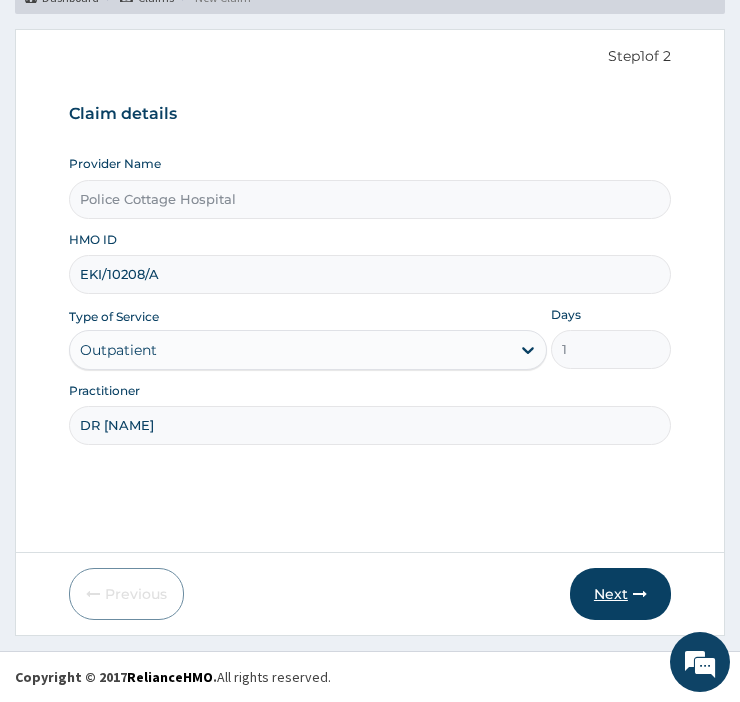 click on "Next" at bounding box center (620, 594) 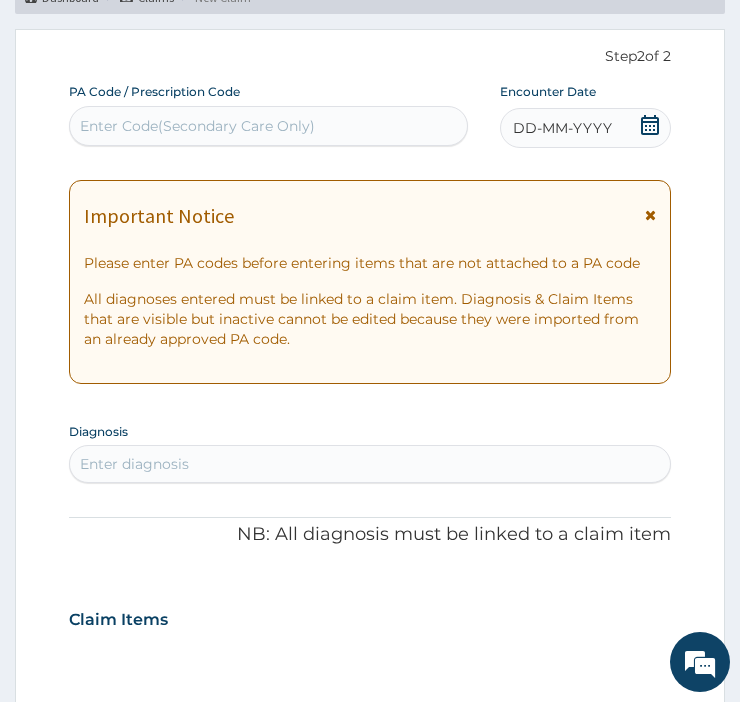 click at bounding box center [650, 215] 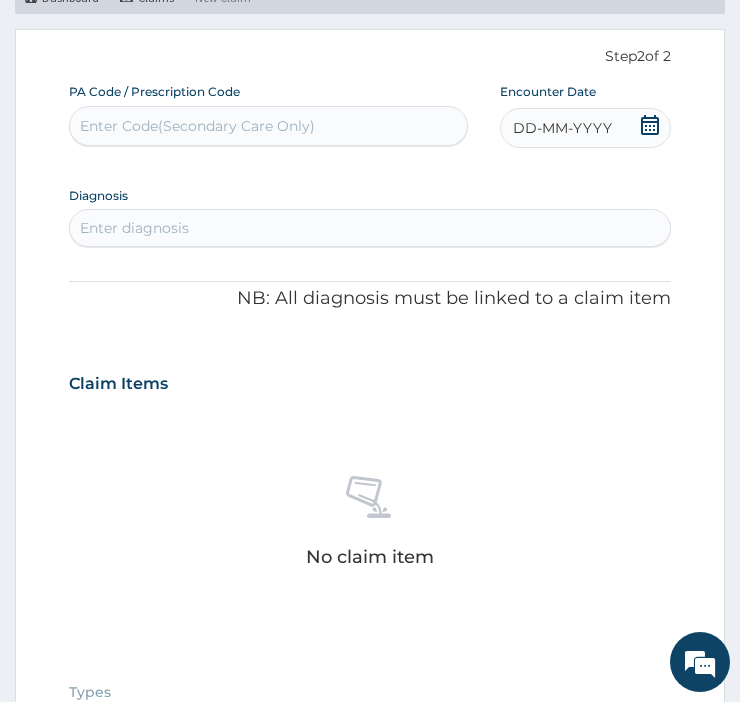 click on "Enter Code(Secondary Care Only)" at bounding box center (268, 126) 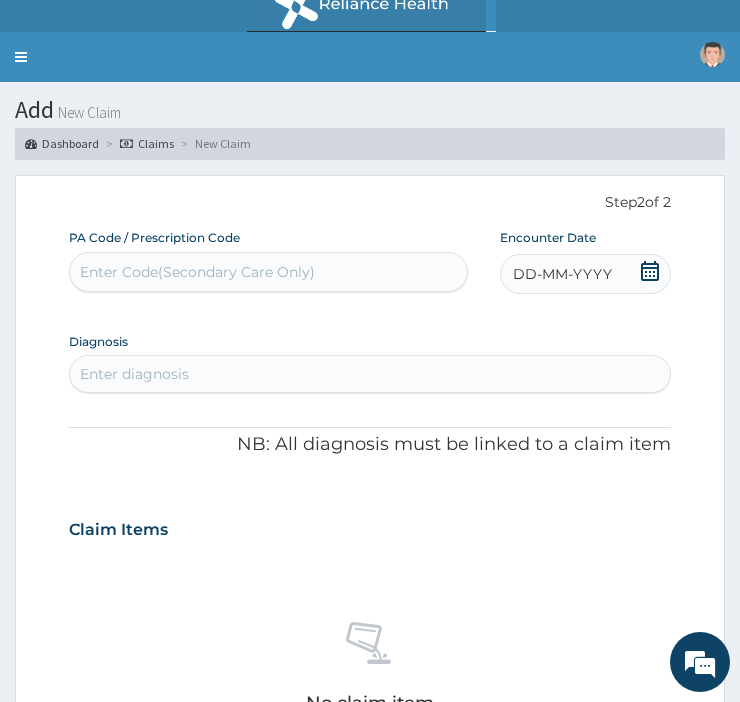 scroll, scrollTop: 21, scrollLeft: 0, axis: vertical 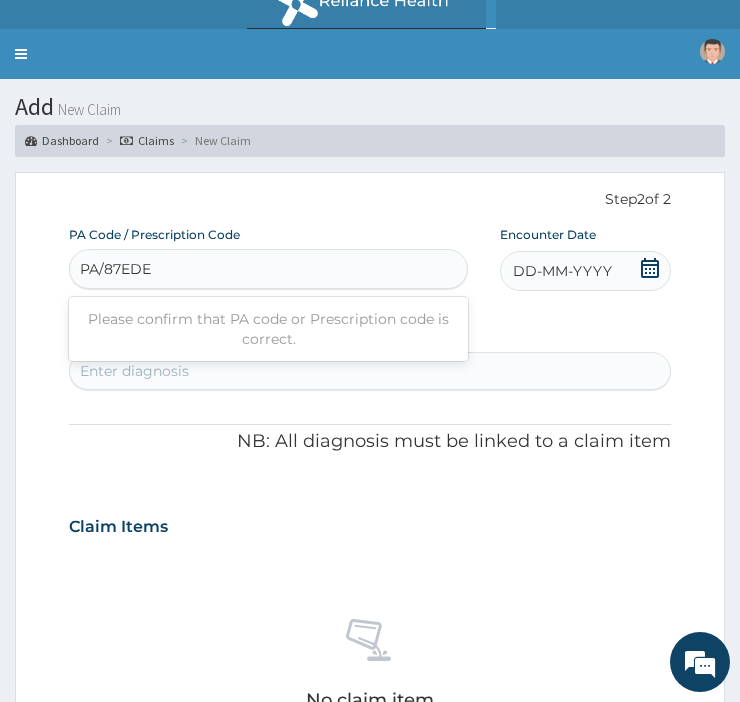 type on "PA/87EDEO" 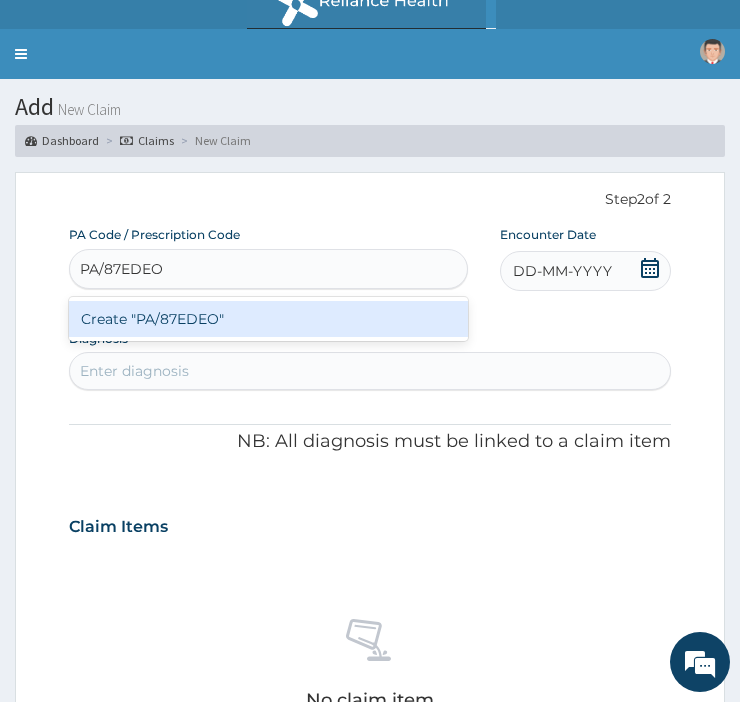 click on "Create "PA/87EDEO"" at bounding box center [268, 319] 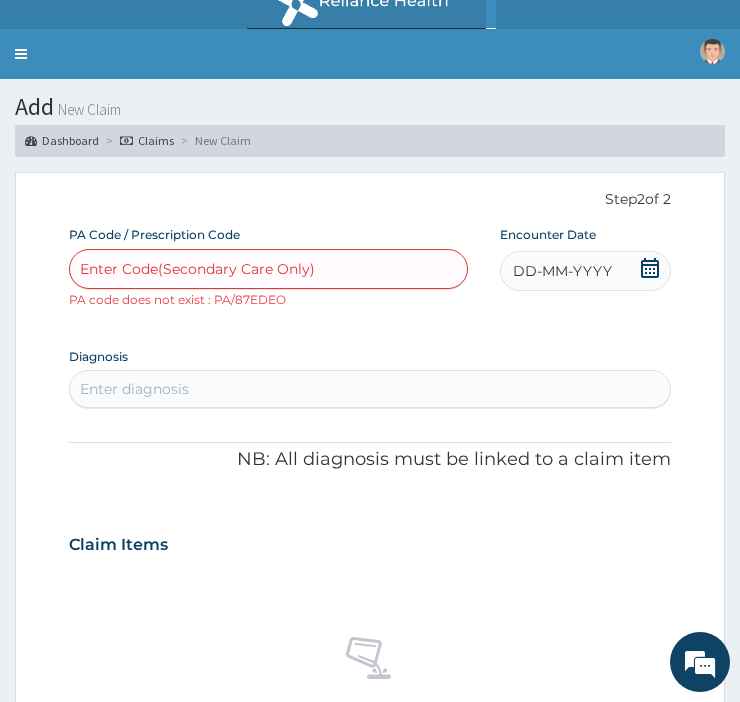 click on "Enter Code(Secondary Care Only)" at bounding box center (197, 269) 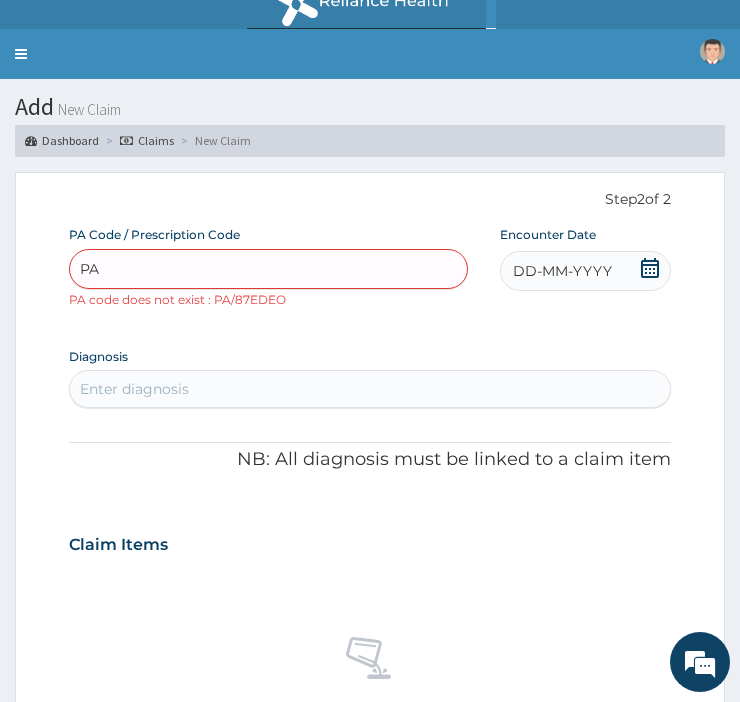 type on "PA/" 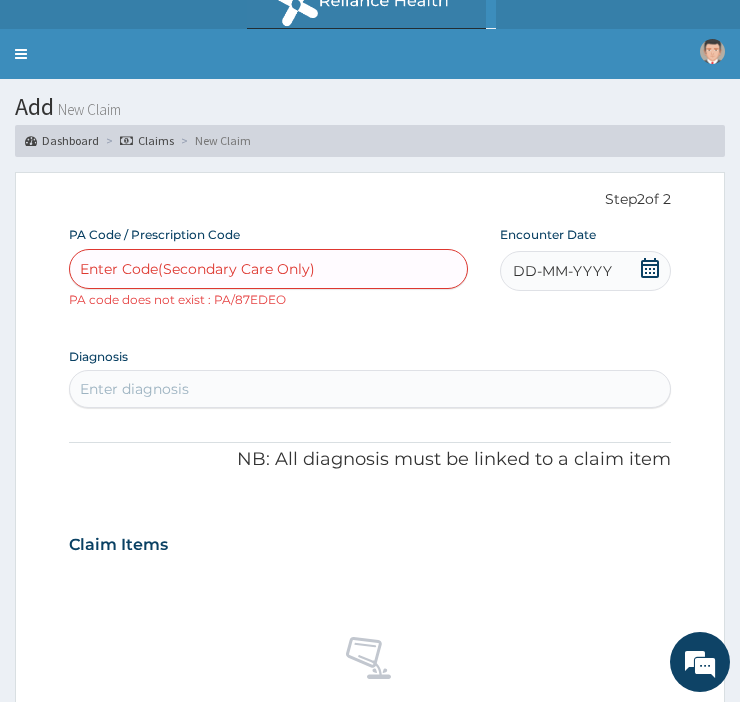 click on "Enter Code(Secondary Care Only)" at bounding box center [268, 269] 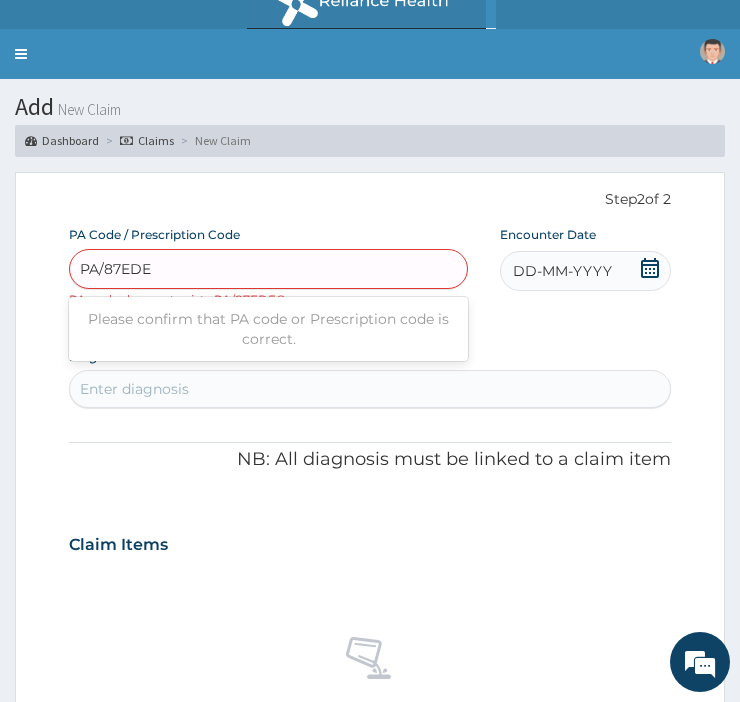 type on "PA/87EDE0" 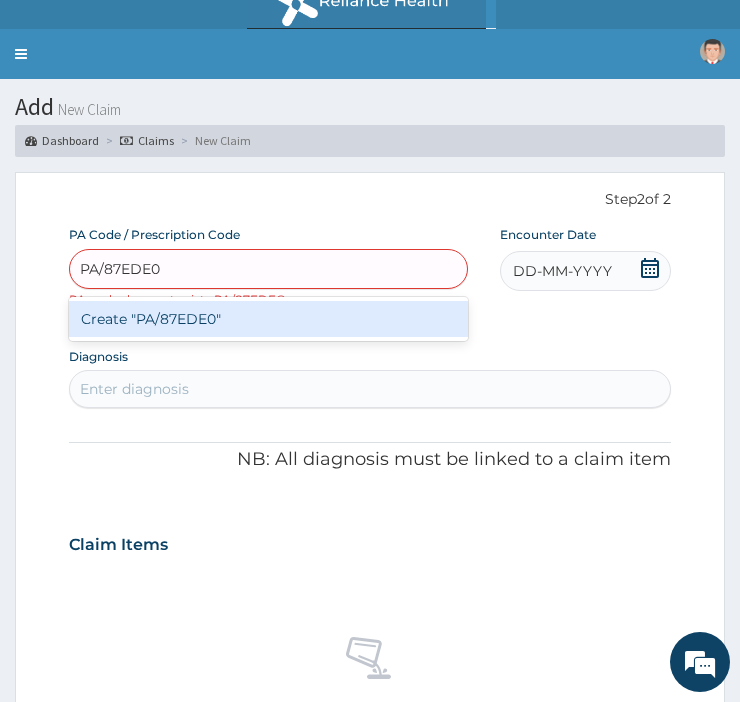 click on "Create "PA/87EDE0"" at bounding box center (268, 319) 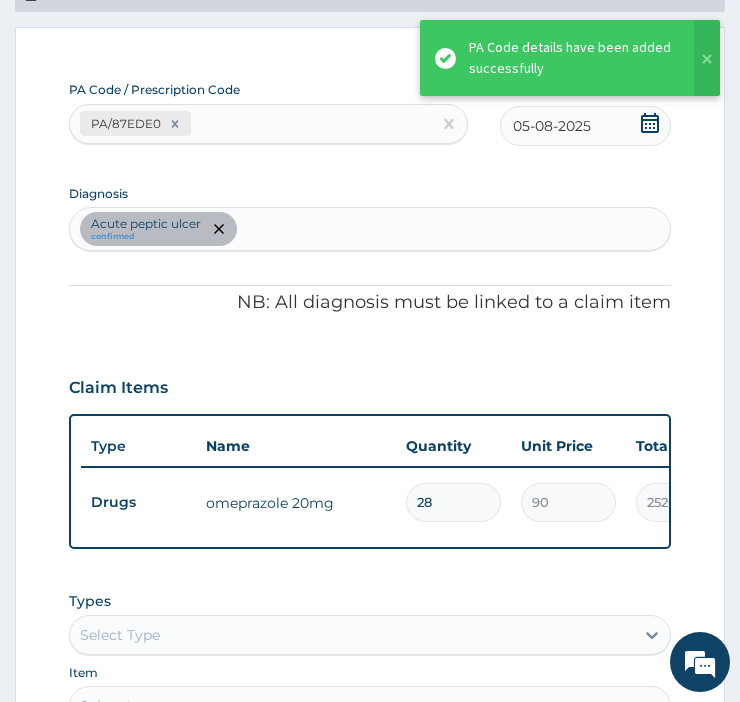 scroll, scrollTop: 173, scrollLeft: 0, axis: vertical 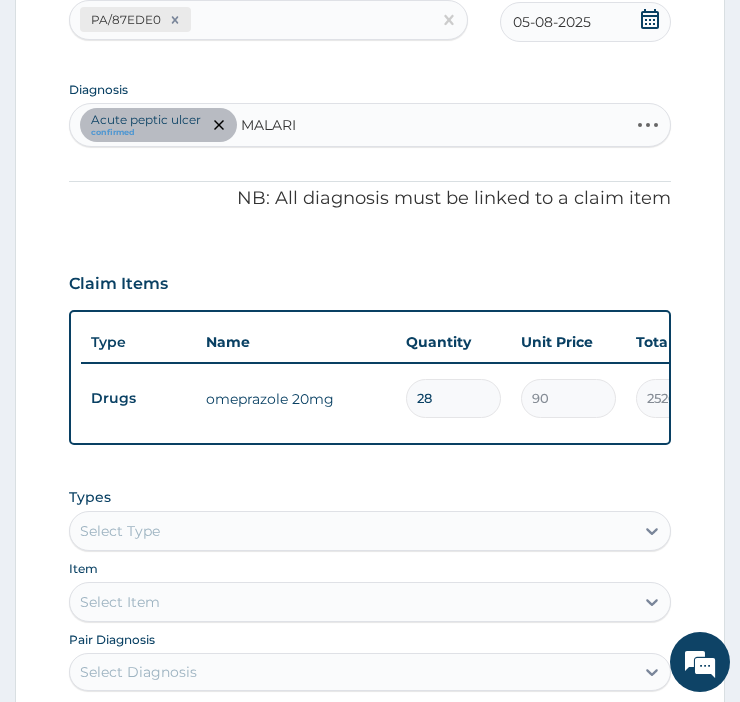 type on "MALARIA" 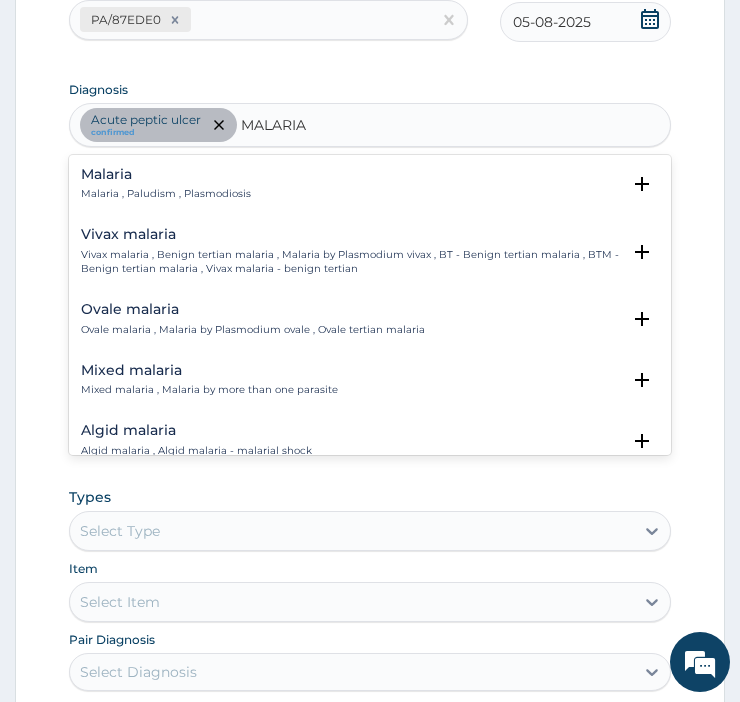 click on "Malaria" at bounding box center [166, 174] 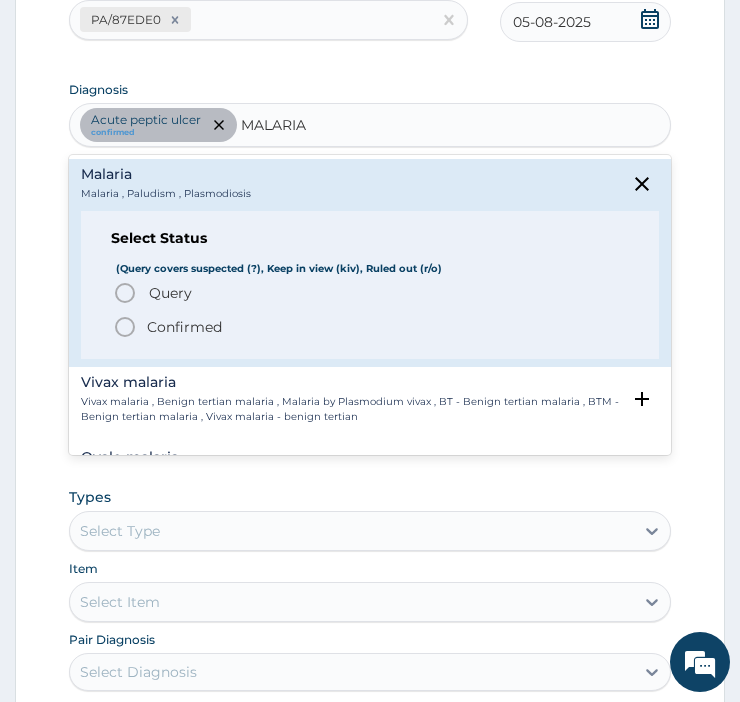 click on "Malaria , Paludism , Plasmodiosis" at bounding box center [166, 194] 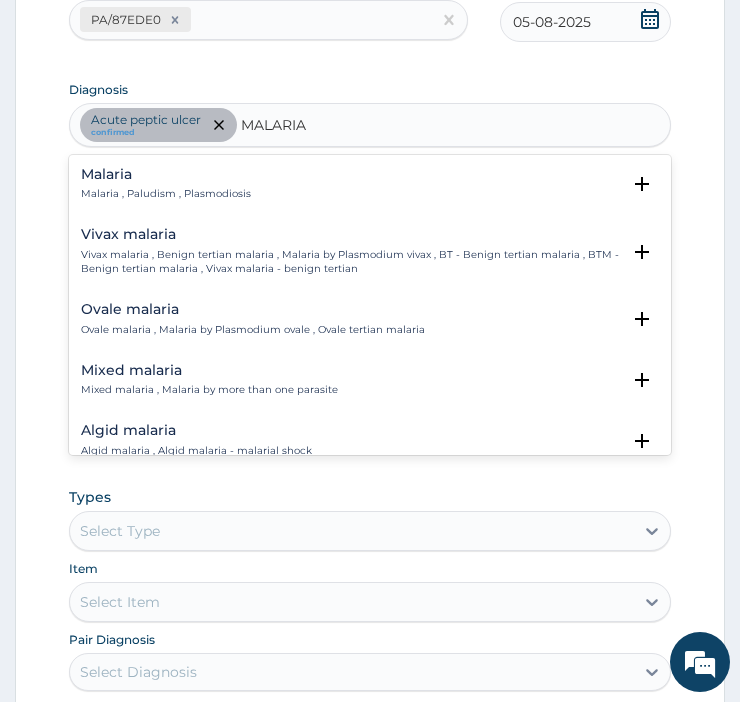 click on "Malaria" at bounding box center (166, 174) 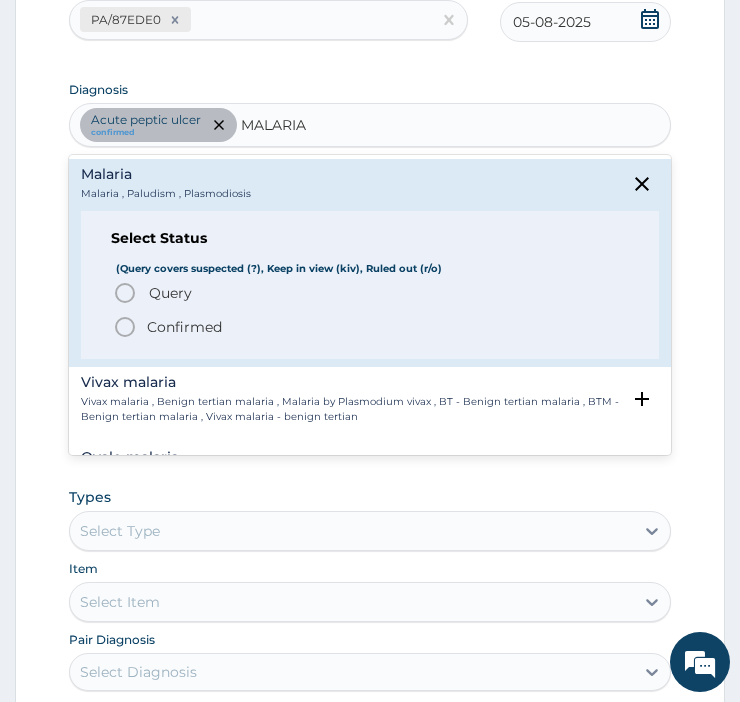 click on "Confirmed" at bounding box center (371, 327) 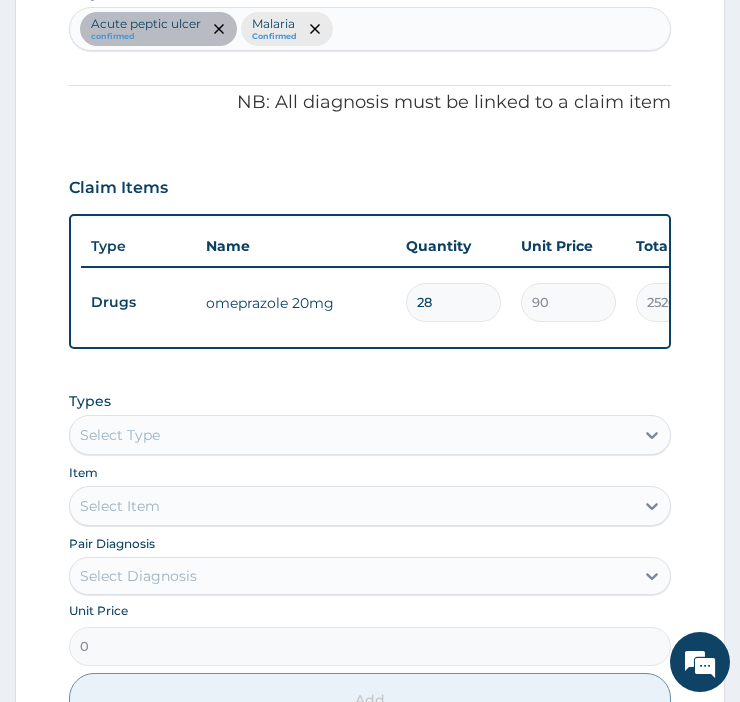 scroll, scrollTop: 367, scrollLeft: 0, axis: vertical 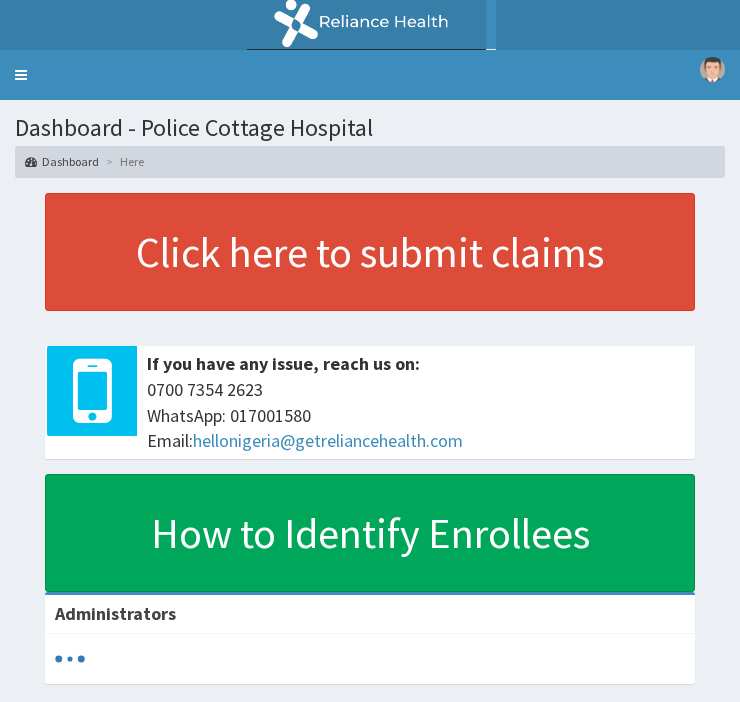 click on "Toggle navigation" at bounding box center (21, 75) 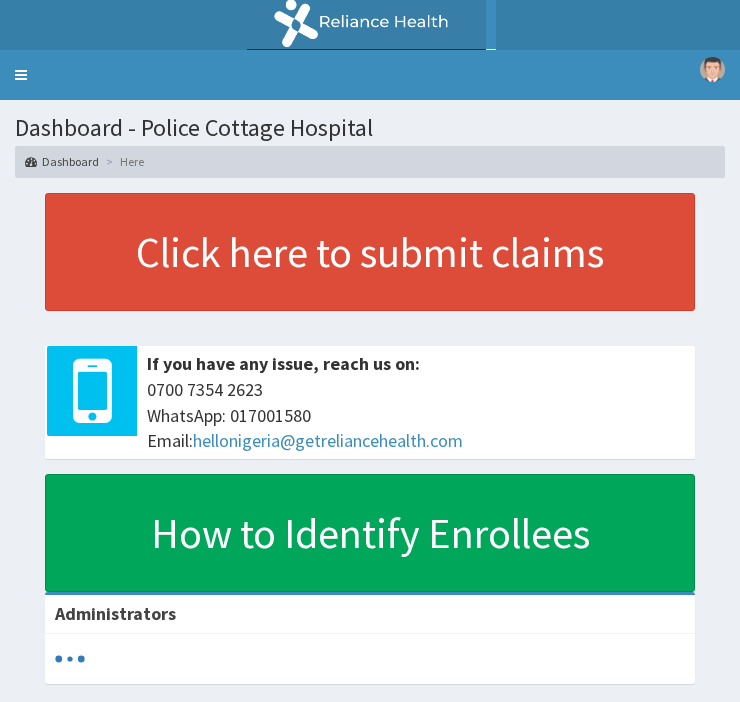 scroll, scrollTop: 0, scrollLeft: 0, axis: both 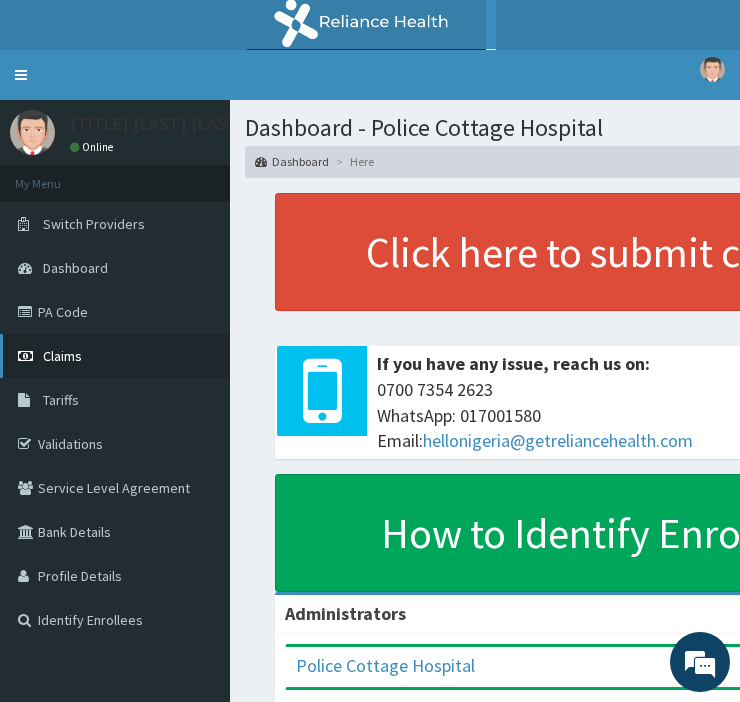click on "Claims" at bounding box center (115, 356) 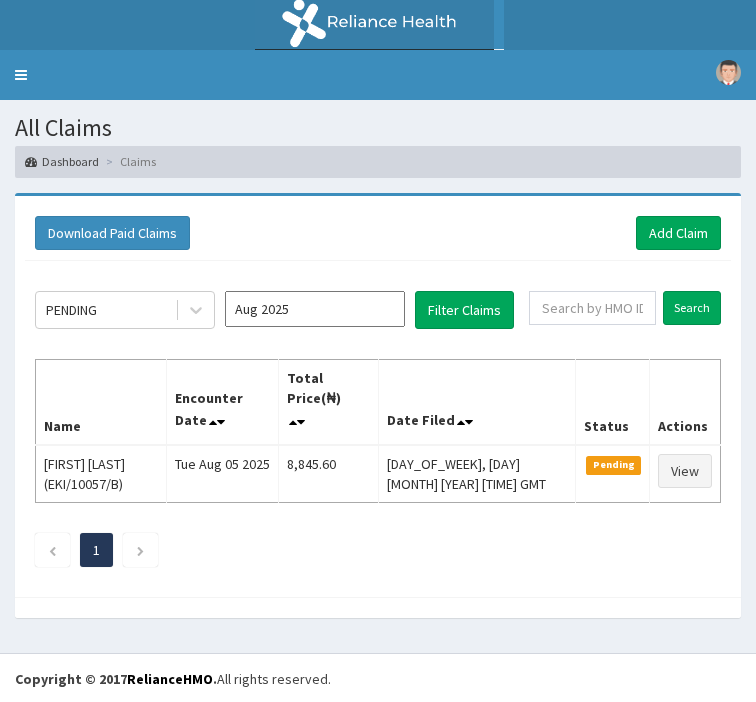 scroll, scrollTop: 0, scrollLeft: 0, axis: both 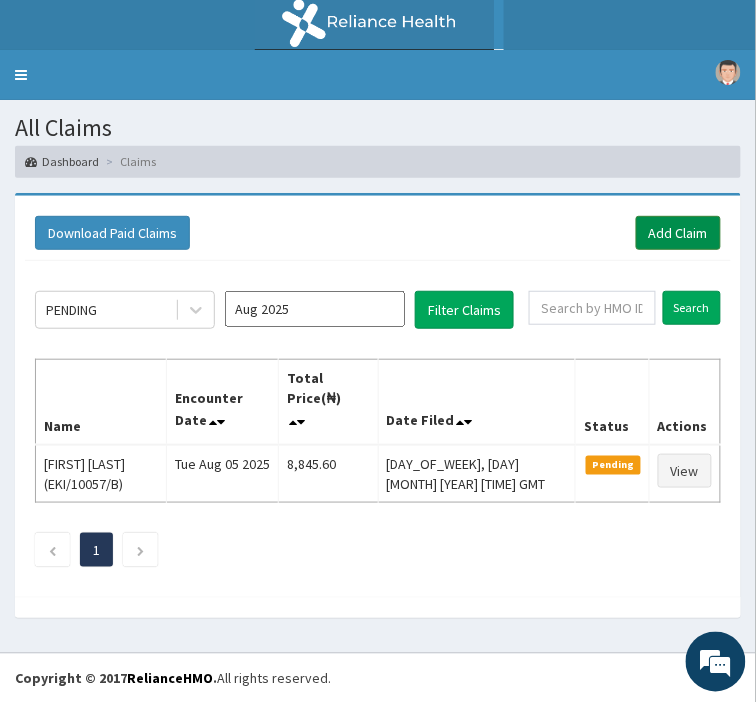 click on "Add Claim" at bounding box center [678, 233] 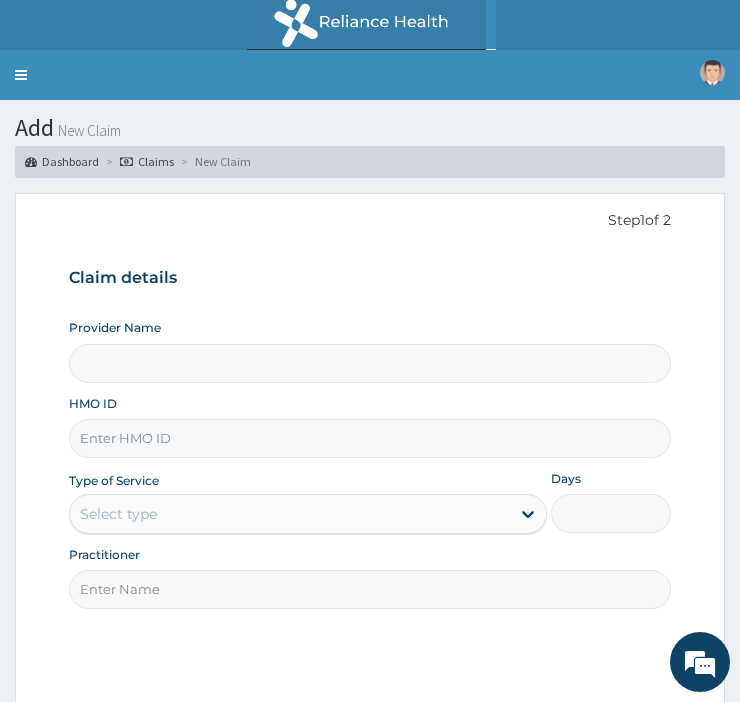 scroll, scrollTop: 0, scrollLeft: 0, axis: both 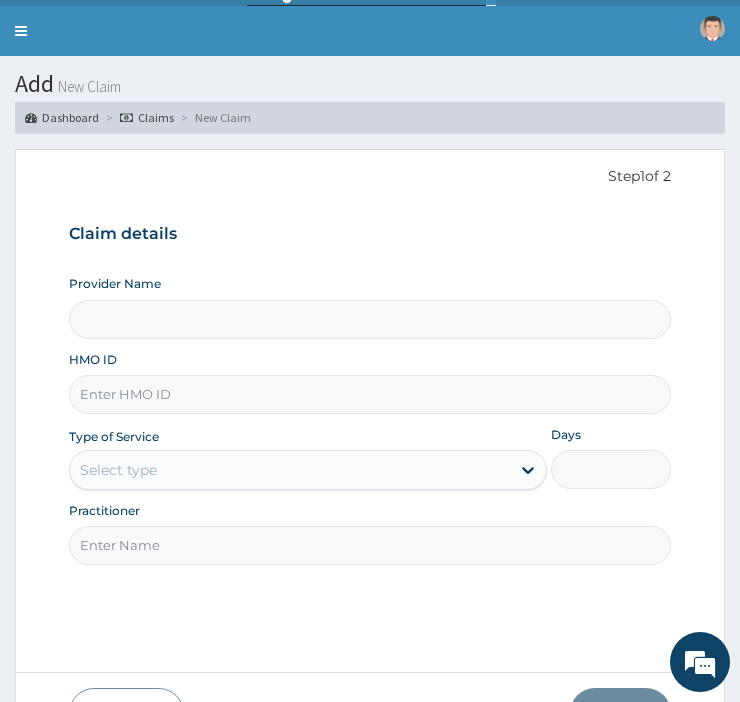 type on "Police Cottage Hospital" 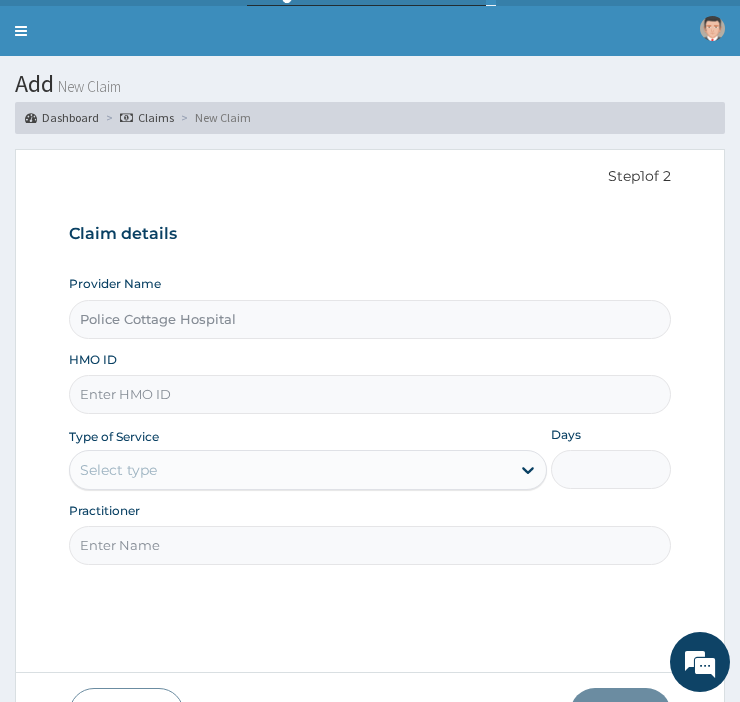 scroll, scrollTop: 84, scrollLeft: 0, axis: vertical 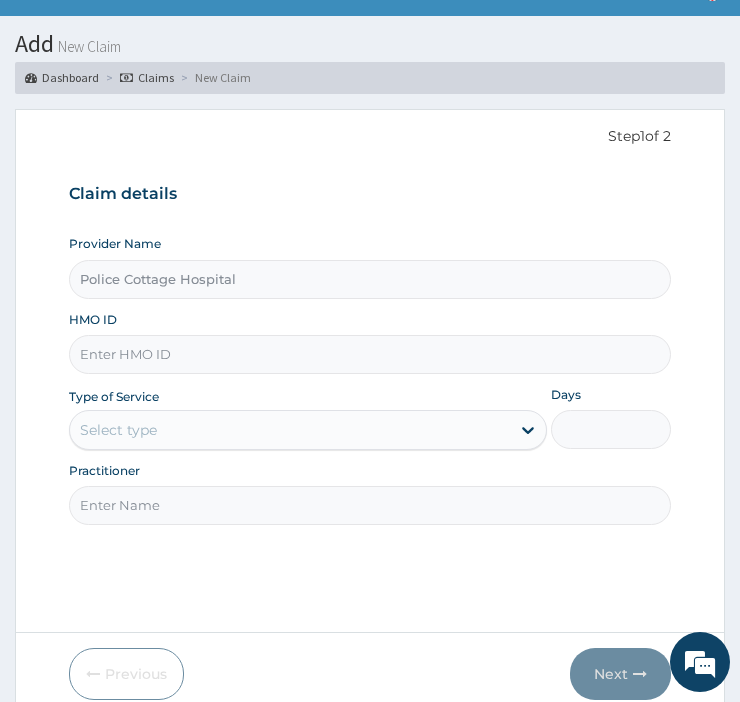 click on "Practitioner" at bounding box center [370, 505] 